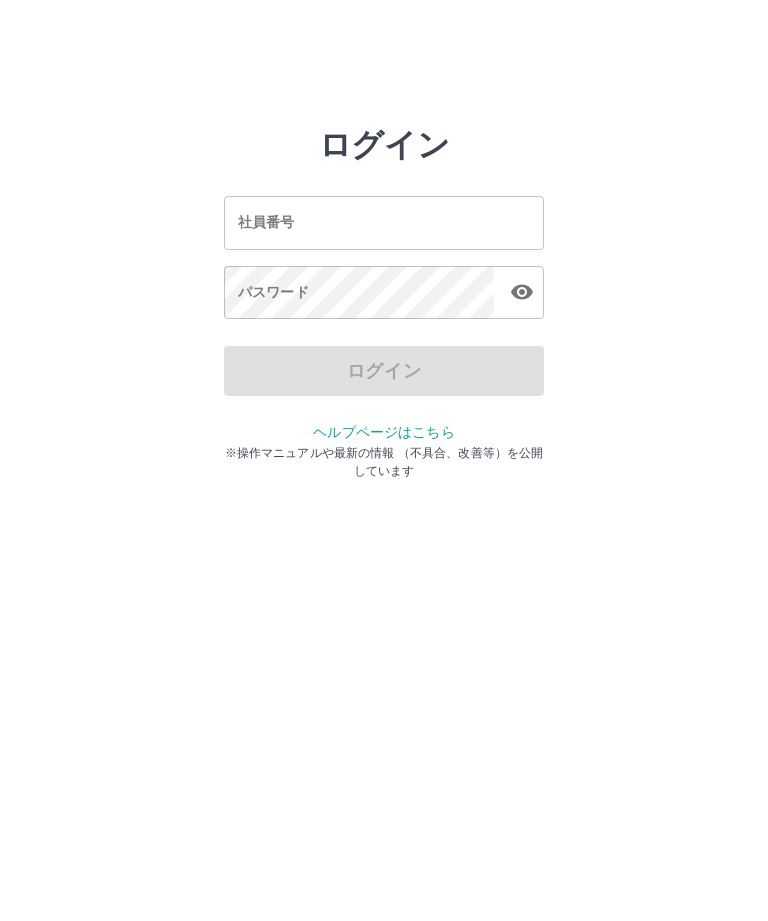 scroll, scrollTop: 0, scrollLeft: 0, axis: both 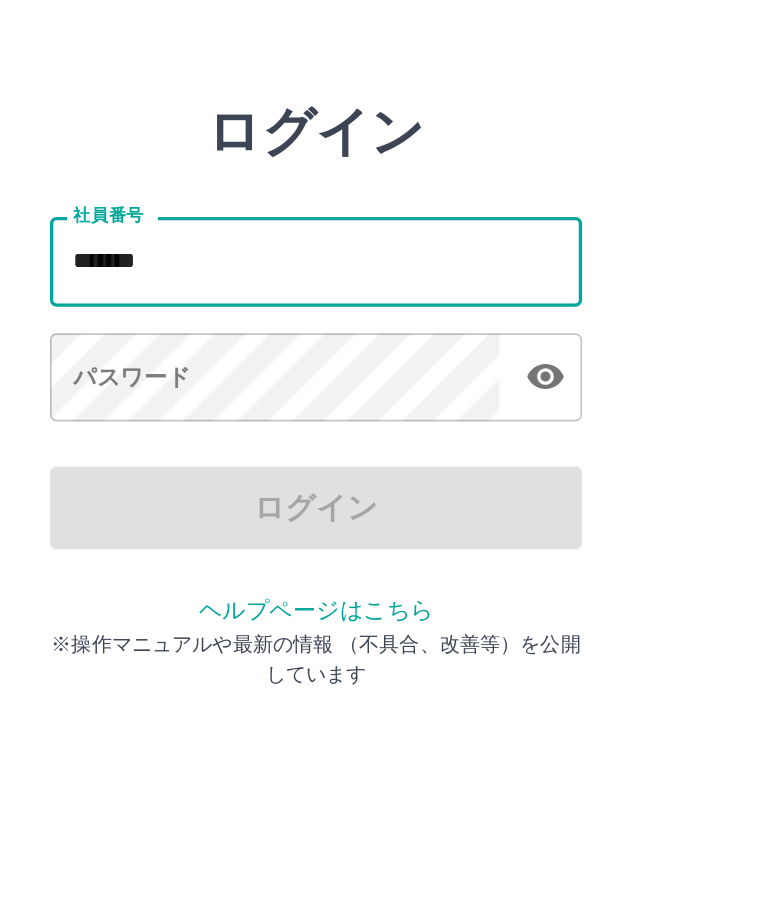 type on "*******" 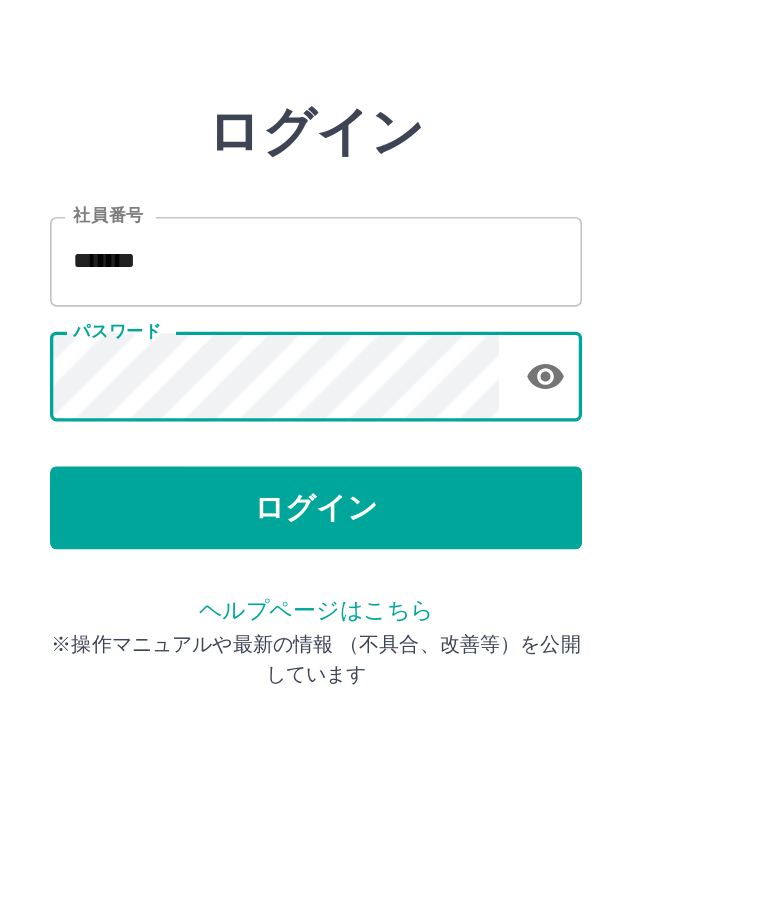 click on "ログイン" at bounding box center (384, 371) 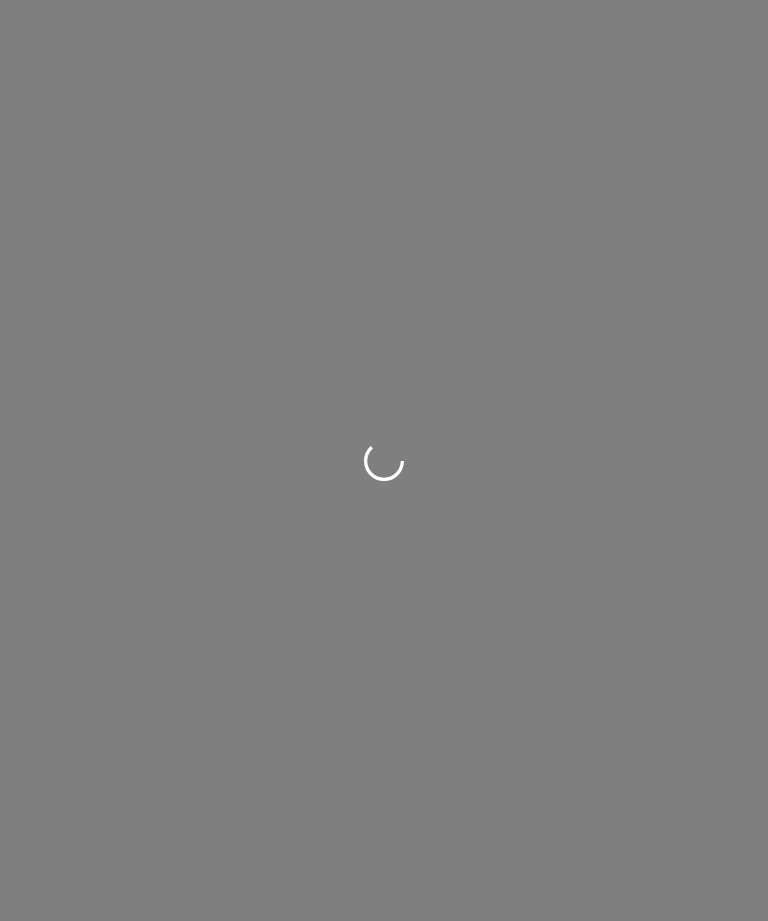 scroll, scrollTop: 0, scrollLeft: 0, axis: both 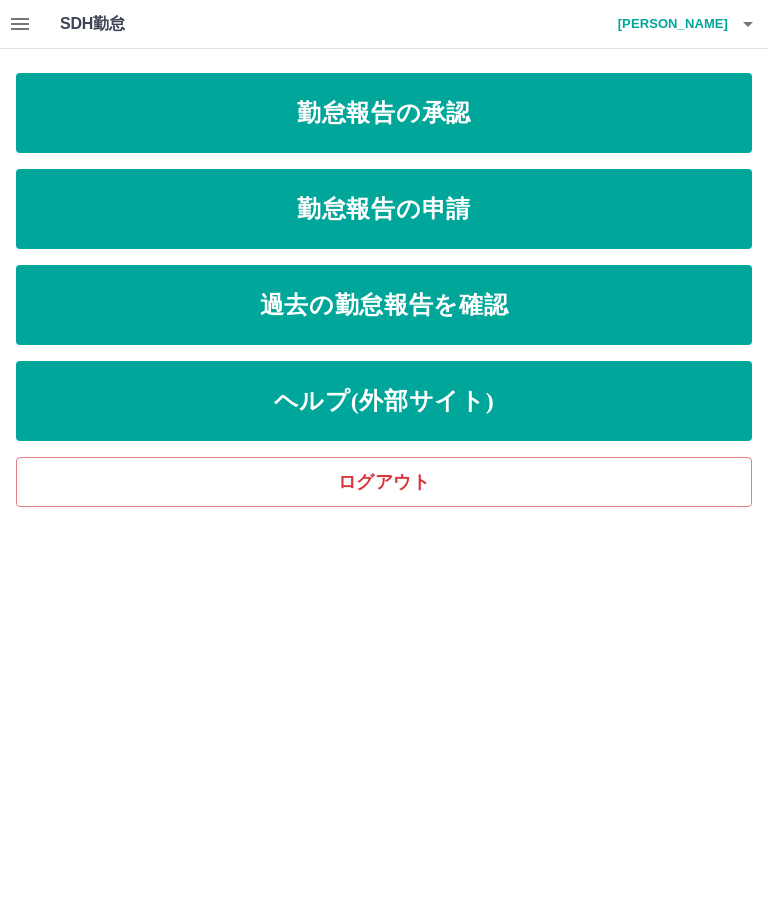 click on "勤怠報告の申請" at bounding box center [384, 209] 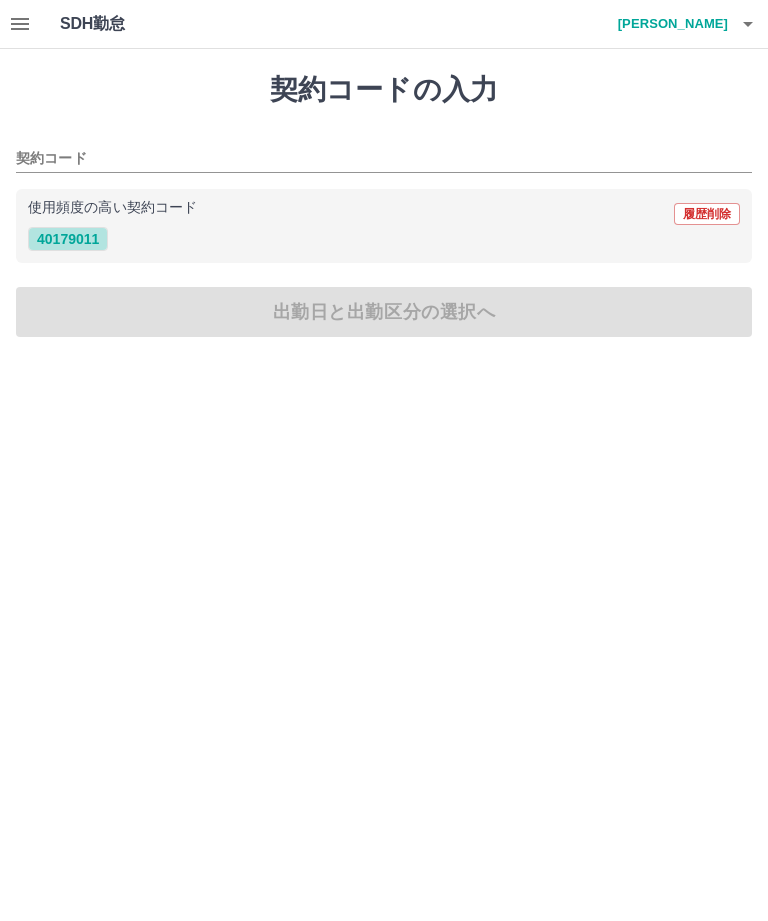 click on "40179011" at bounding box center (68, 239) 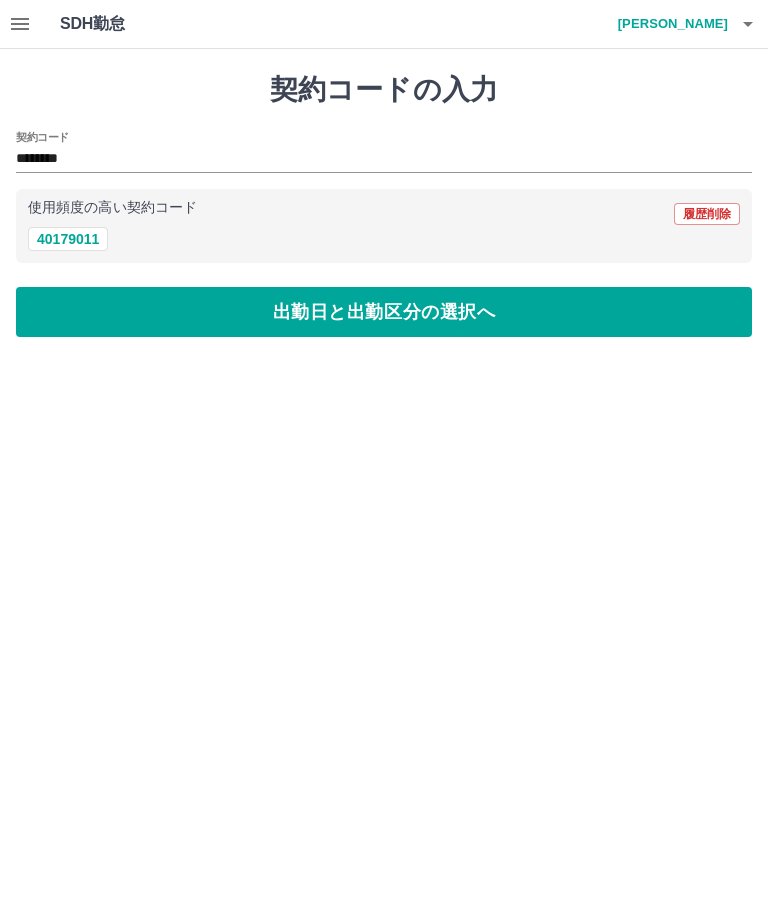 click on "出勤日と出勤区分の選択へ" at bounding box center [384, 312] 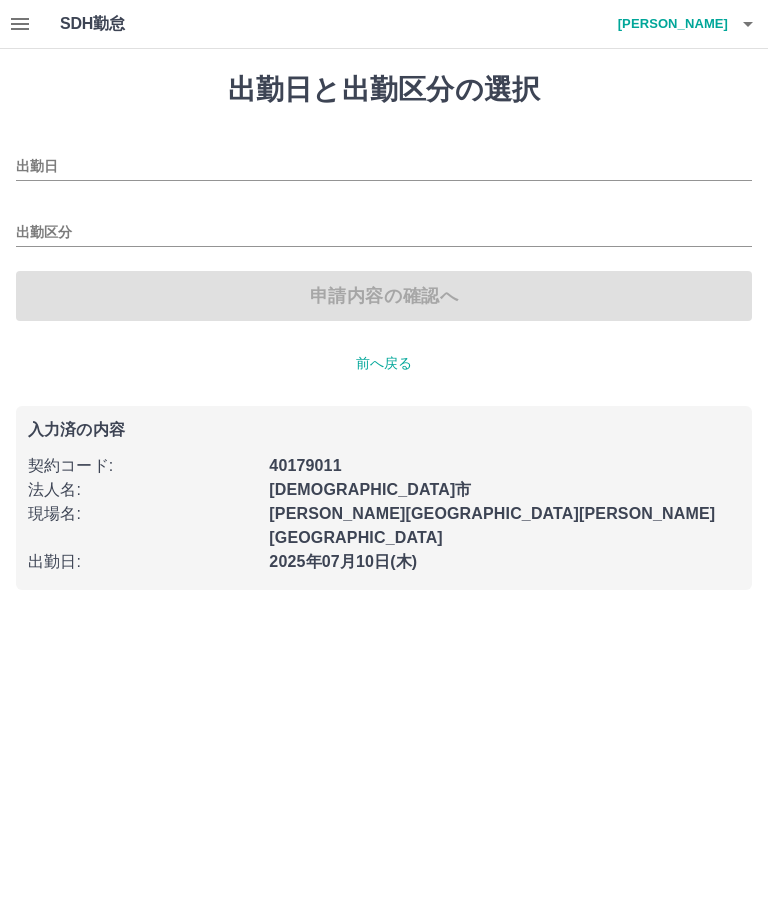 type on "**********" 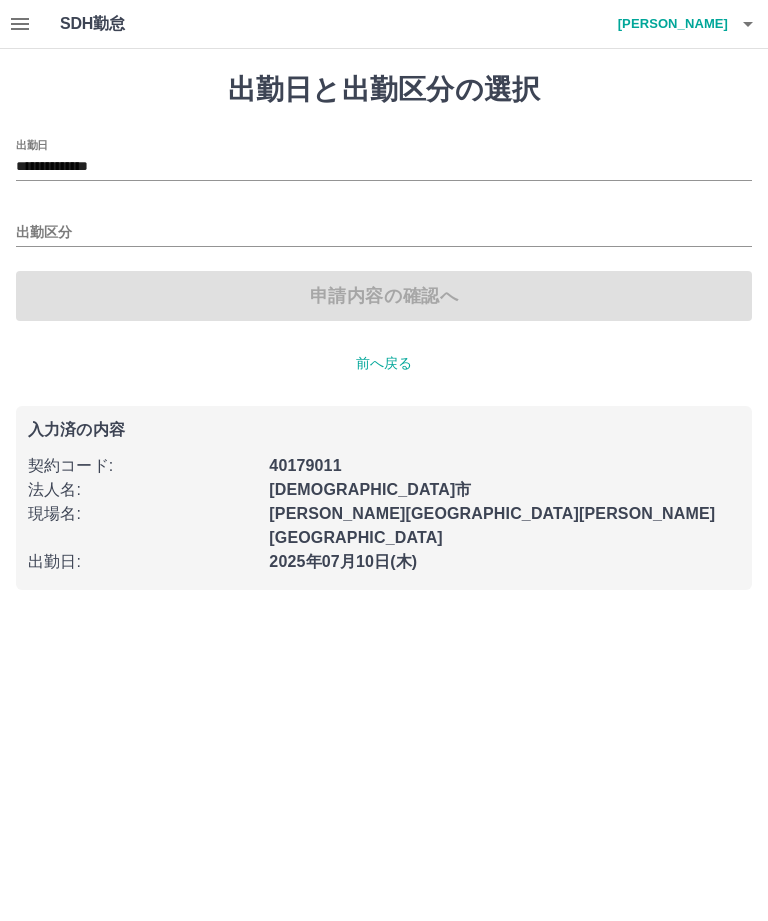 click on "出勤区分" at bounding box center (384, 233) 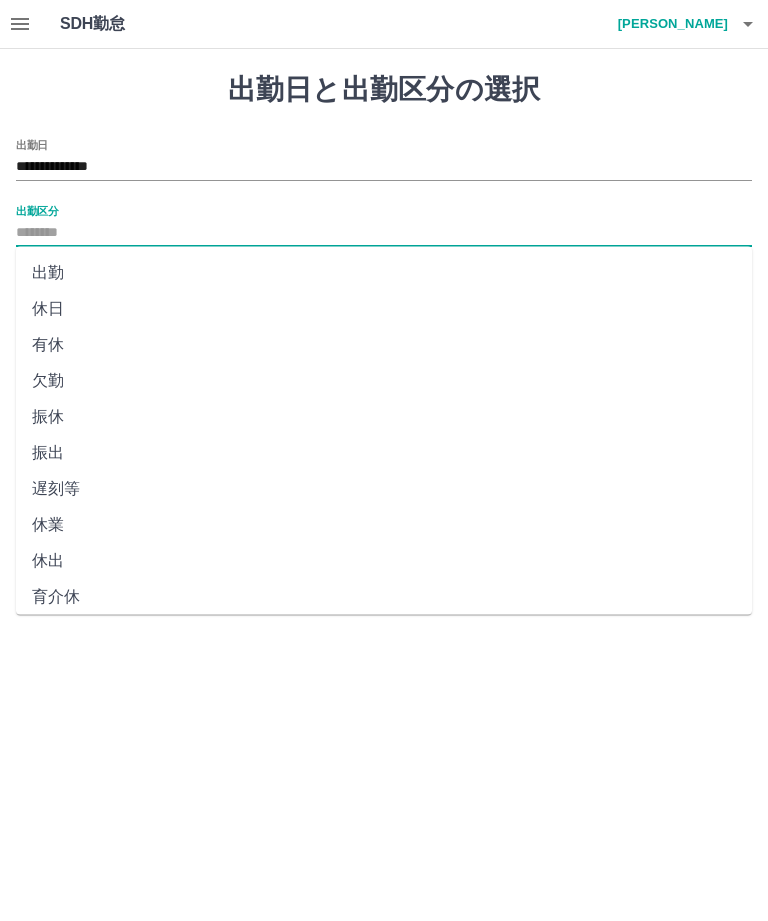 click on "出勤" at bounding box center [384, 273] 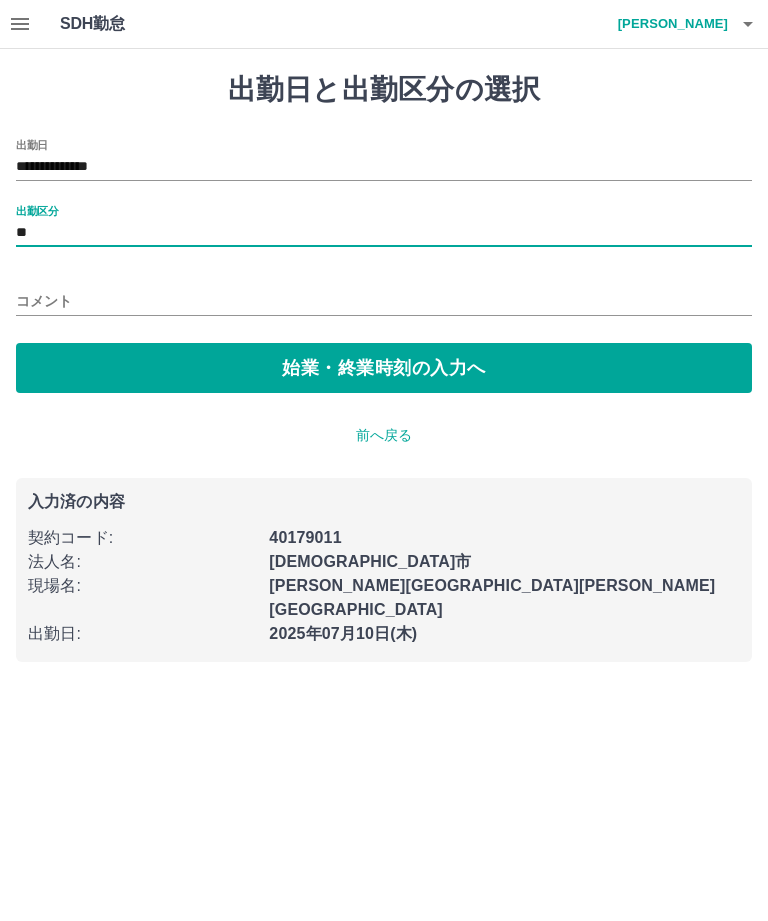 click on "始業・終業時刻の入力へ" at bounding box center (384, 368) 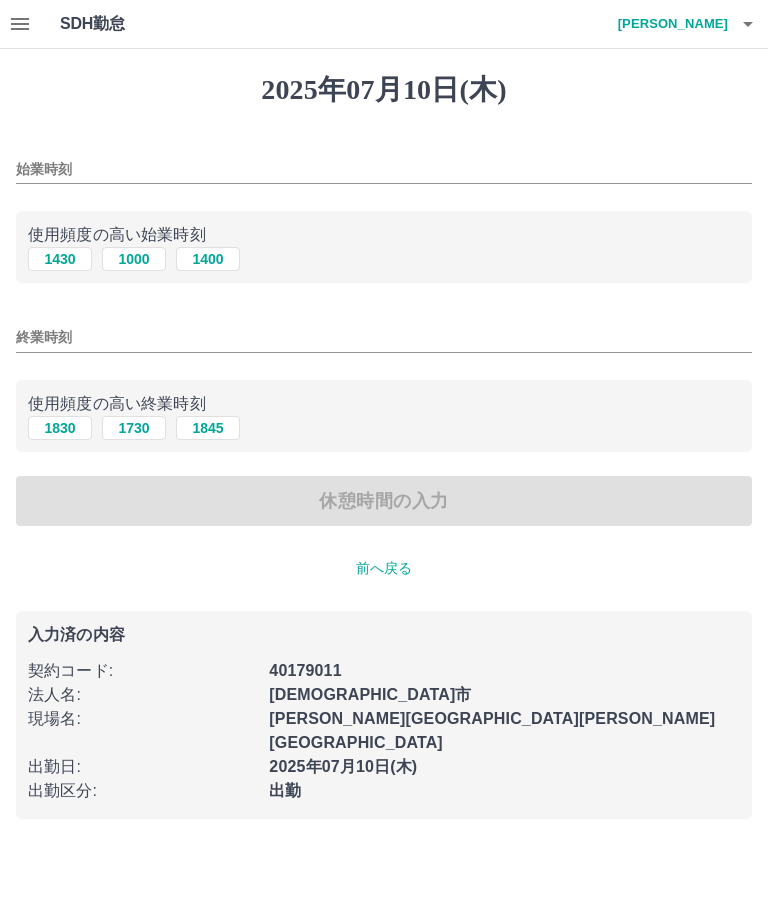 click on "始業時刻" at bounding box center [384, 169] 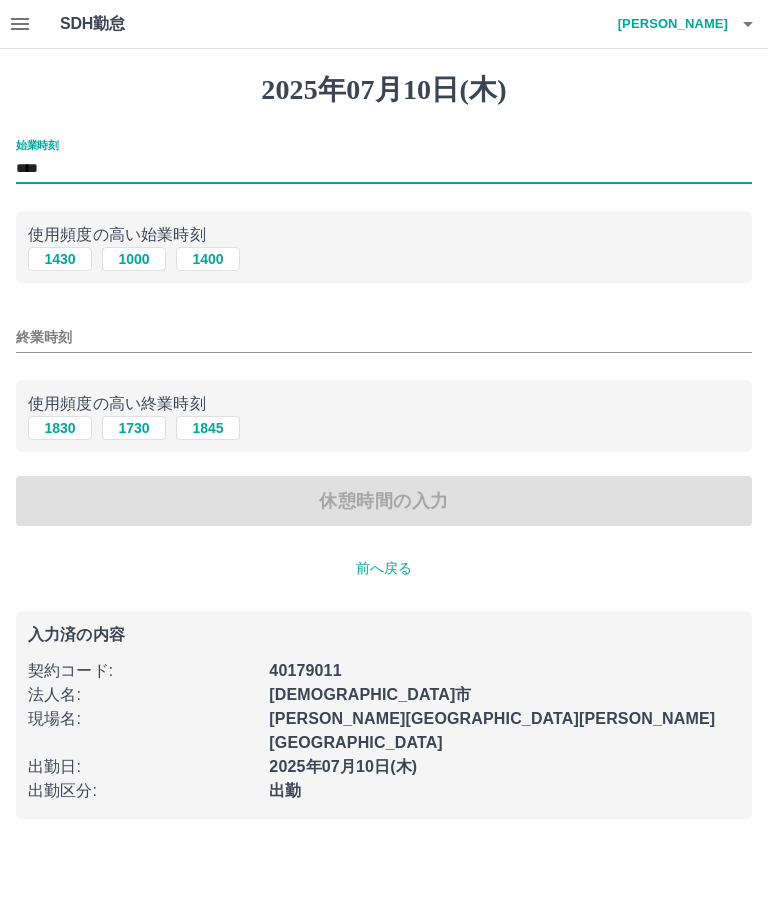 type on "****" 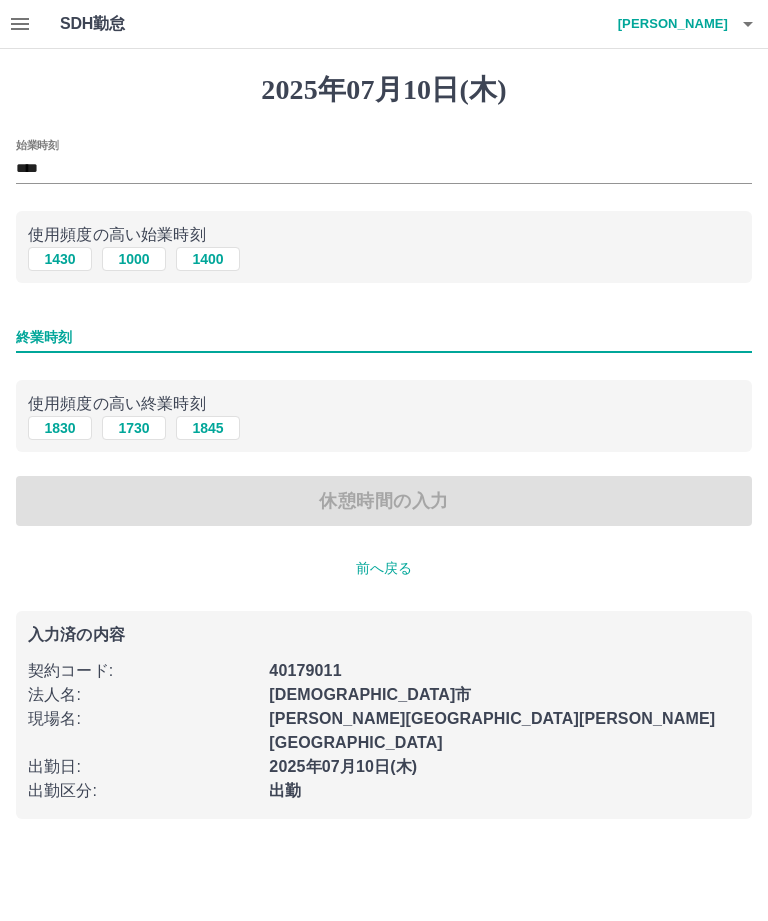 click on "1830" at bounding box center (60, 428) 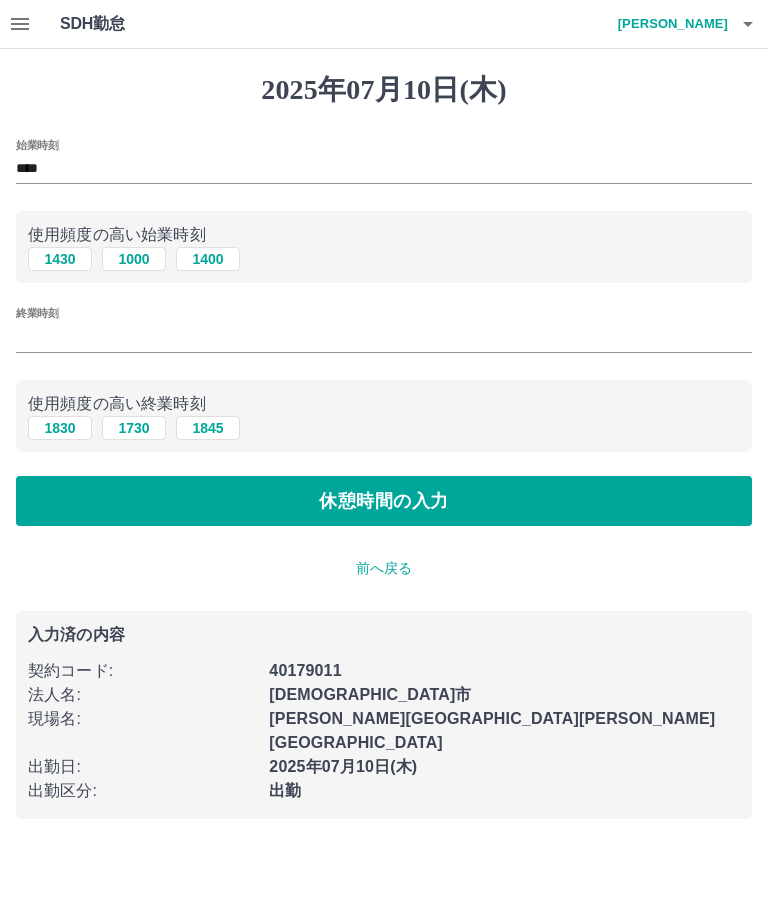 type on "****" 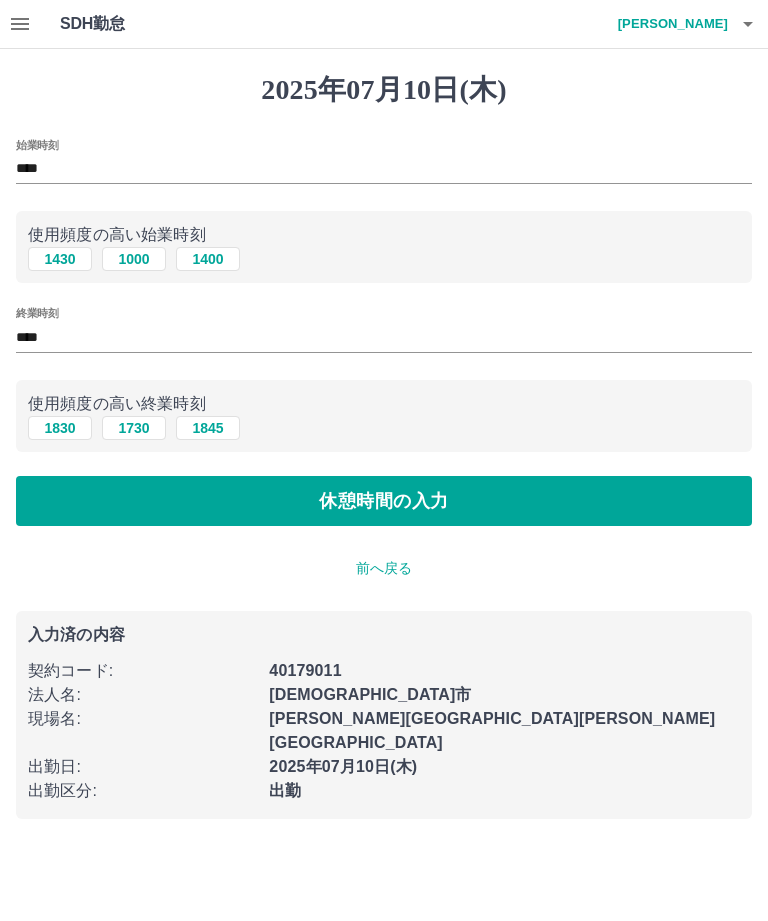 click on "休憩時間の入力" at bounding box center (384, 501) 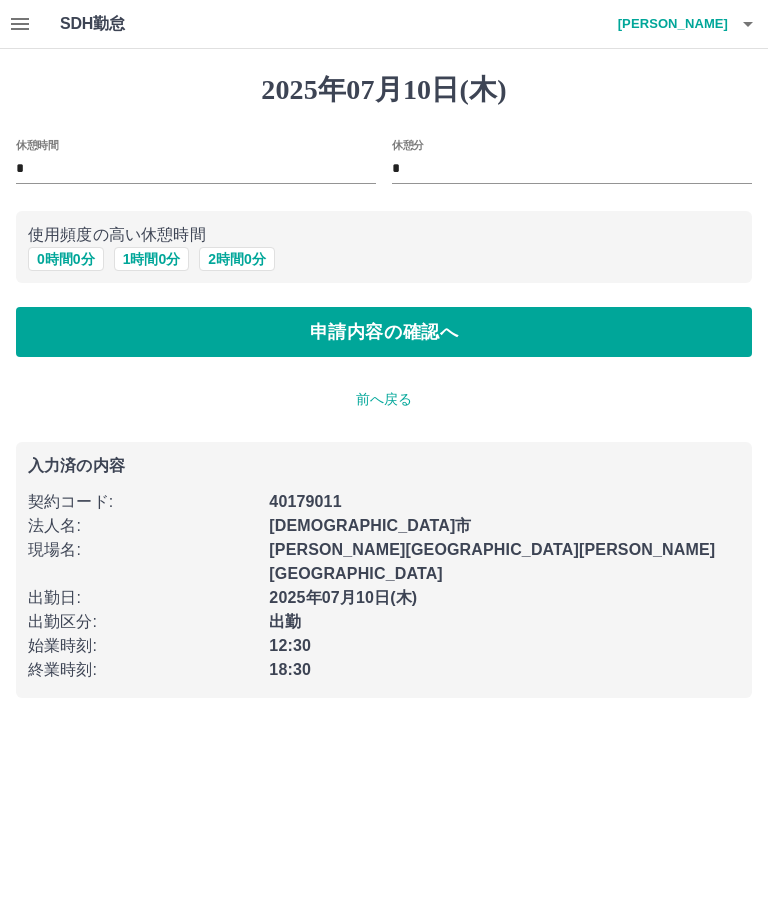 click on "申請内容の確認へ" at bounding box center (384, 332) 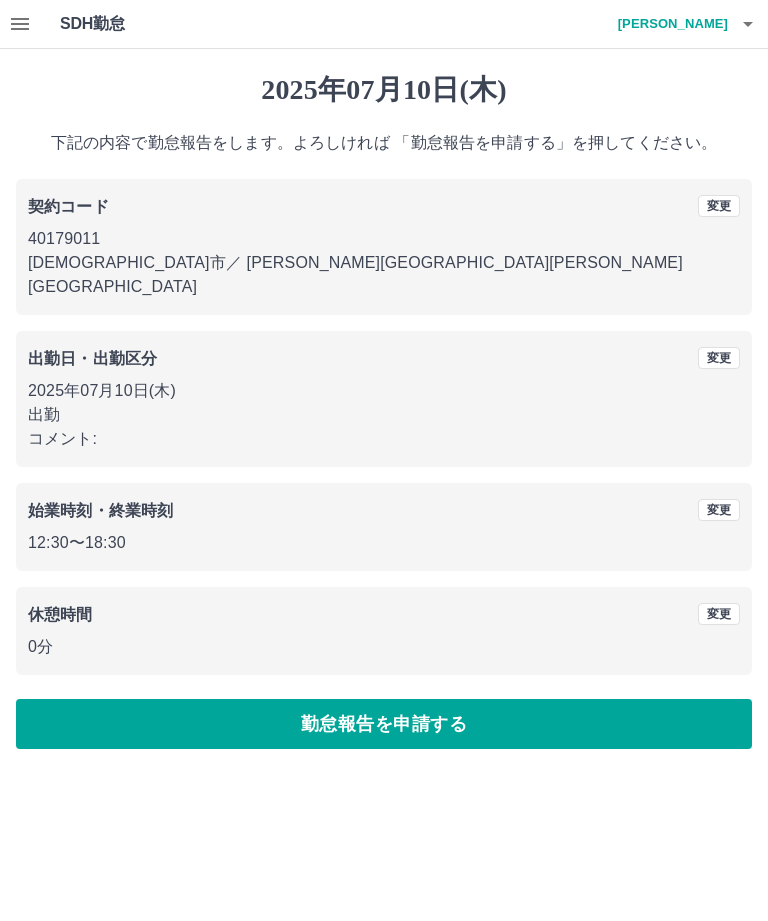click on "勤怠報告を申請する" at bounding box center [384, 724] 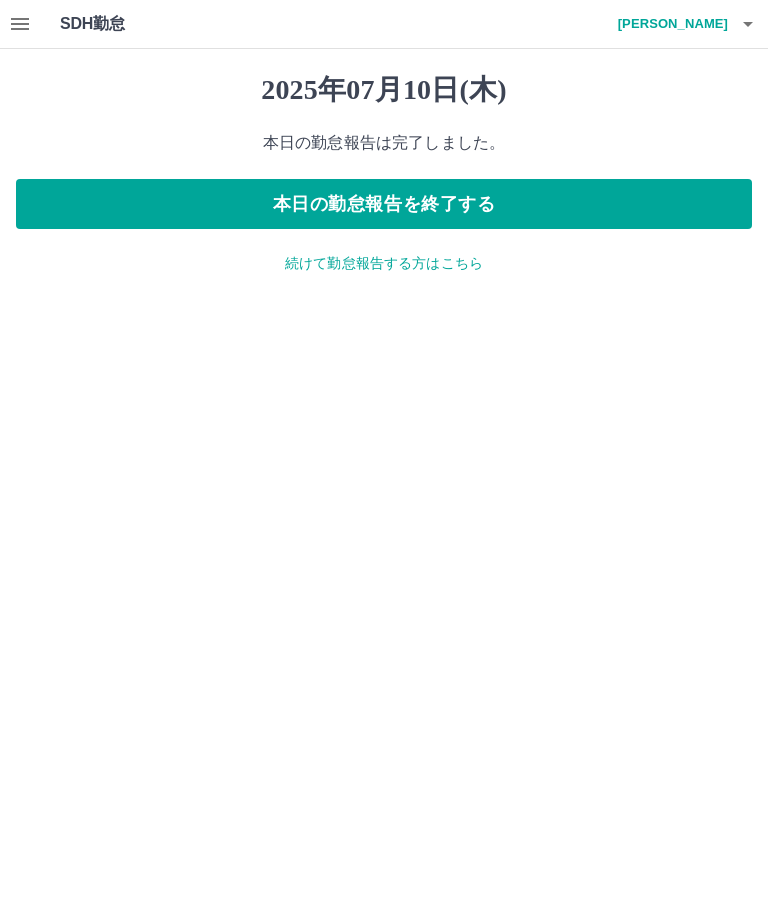 click on "本日の勤怠報告を終了する" at bounding box center (384, 204) 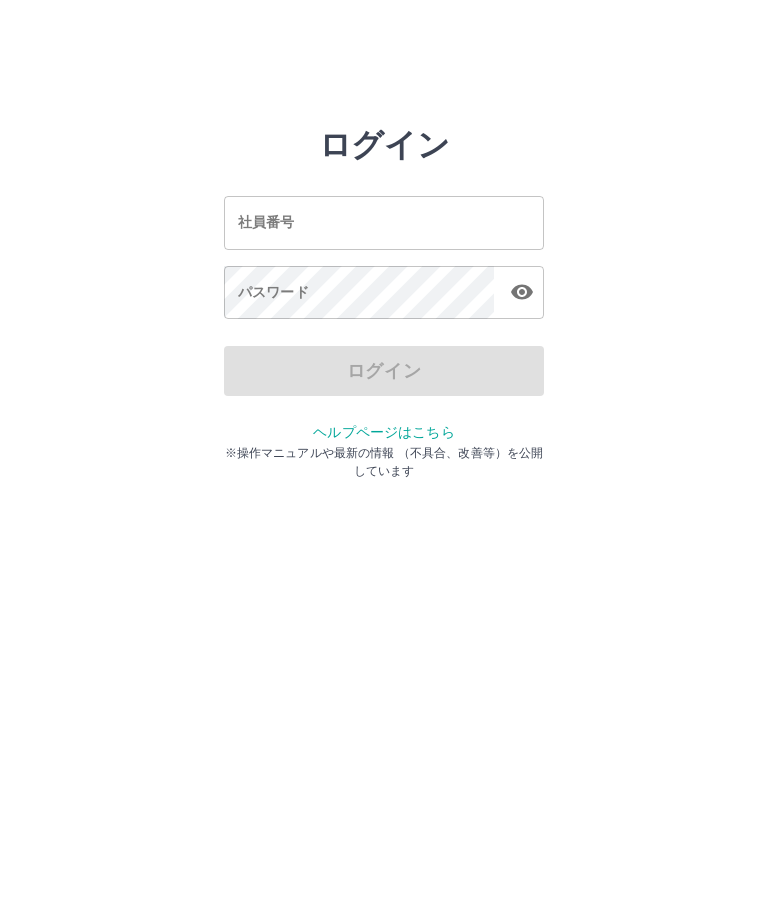 scroll, scrollTop: 0, scrollLeft: 0, axis: both 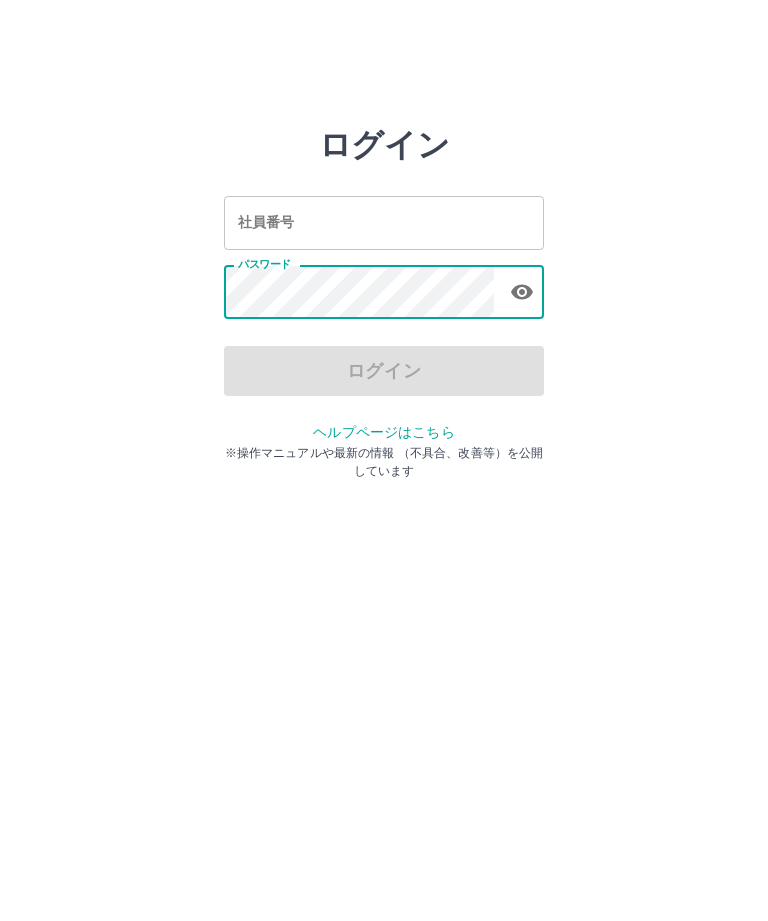 type on "*******" 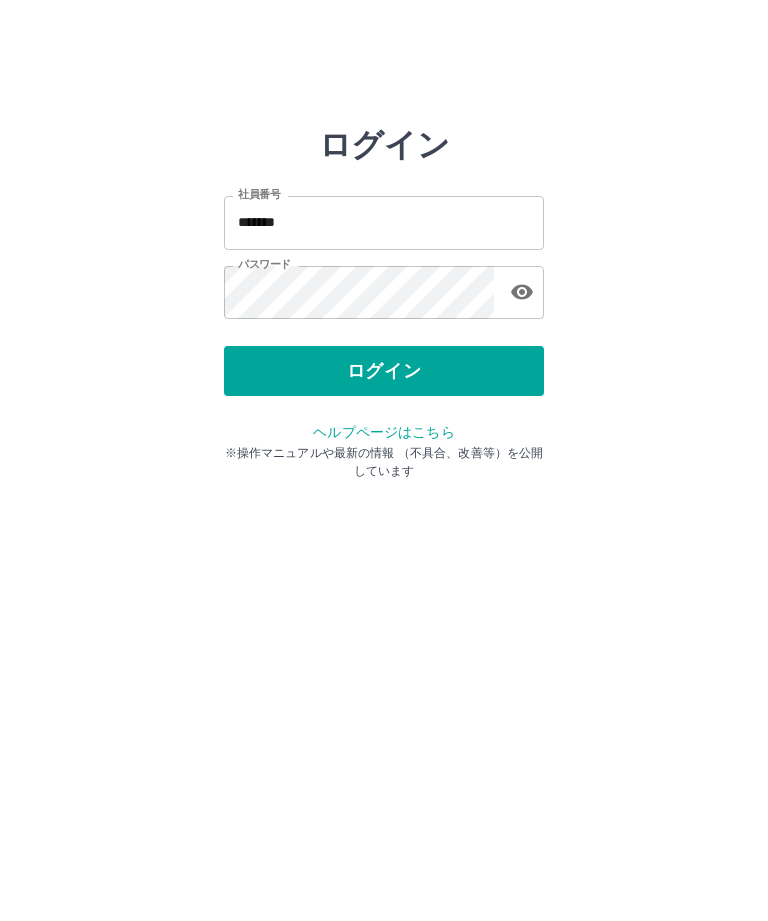 click on "ログイン" at bounding box center [384, 371] 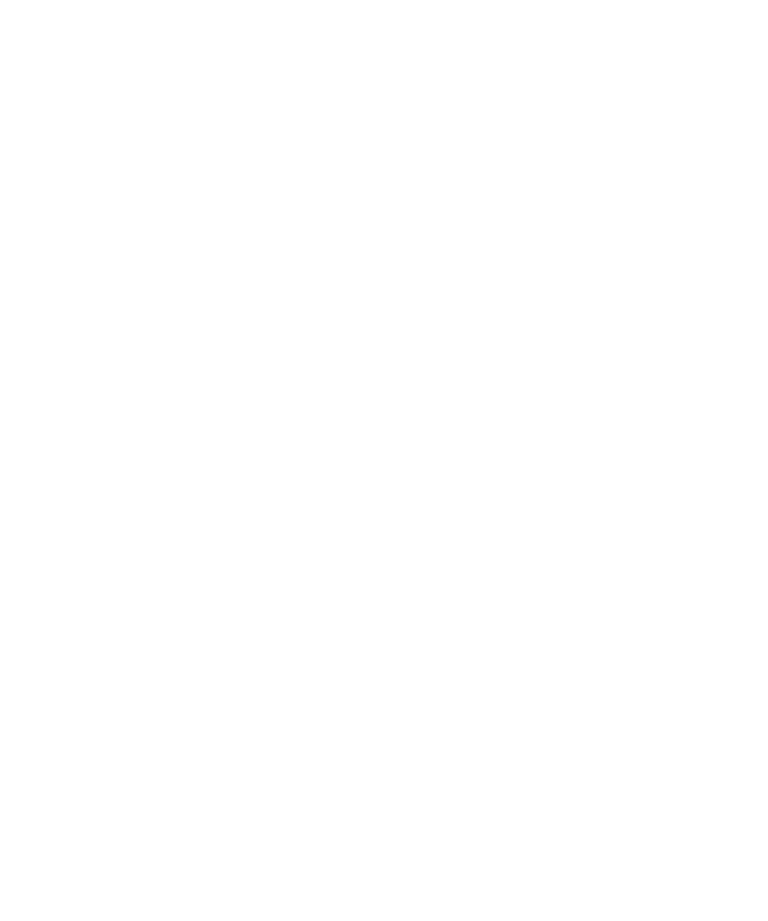 scroll, scrollTop: 0, scrollLeft: 0, axis: both 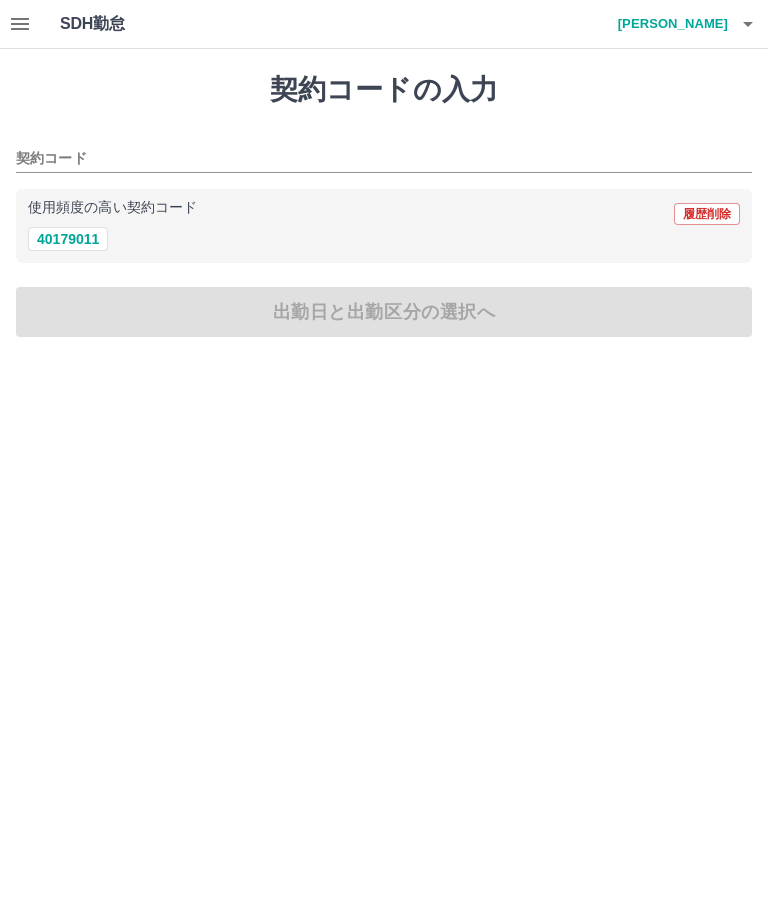click on "40179011" at bounding box center [68, 239] 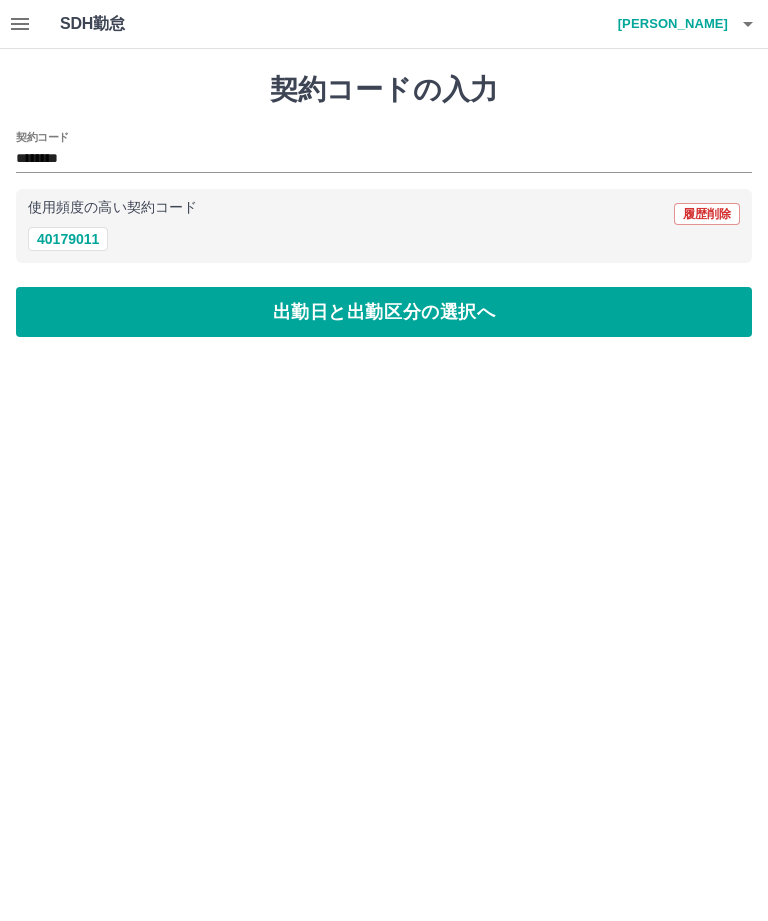 click on "出勤日と出勤区分の選択へ" at bounding box center (384, 312) 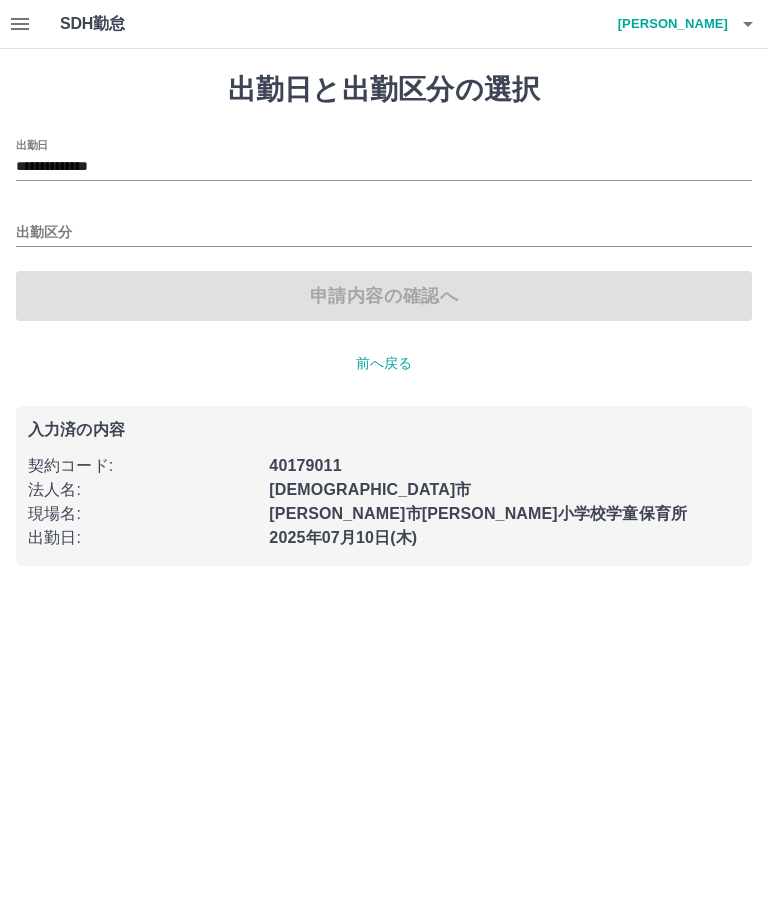 click on "出勤区分" at bounding box center [384, 233] 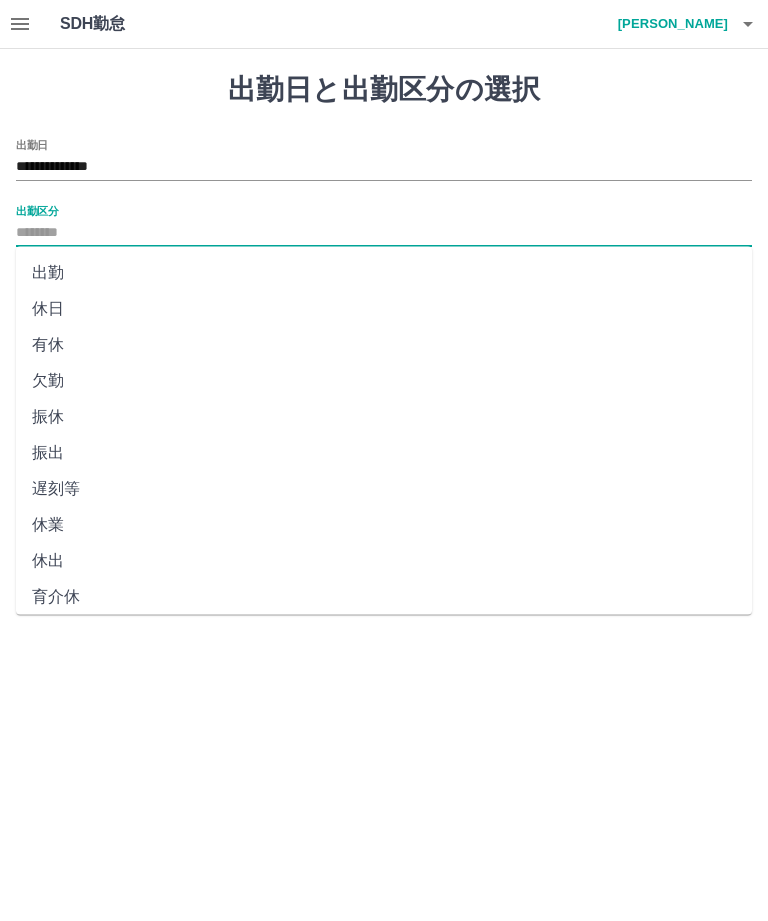 click on "有休" at bounding box center (384, 345) 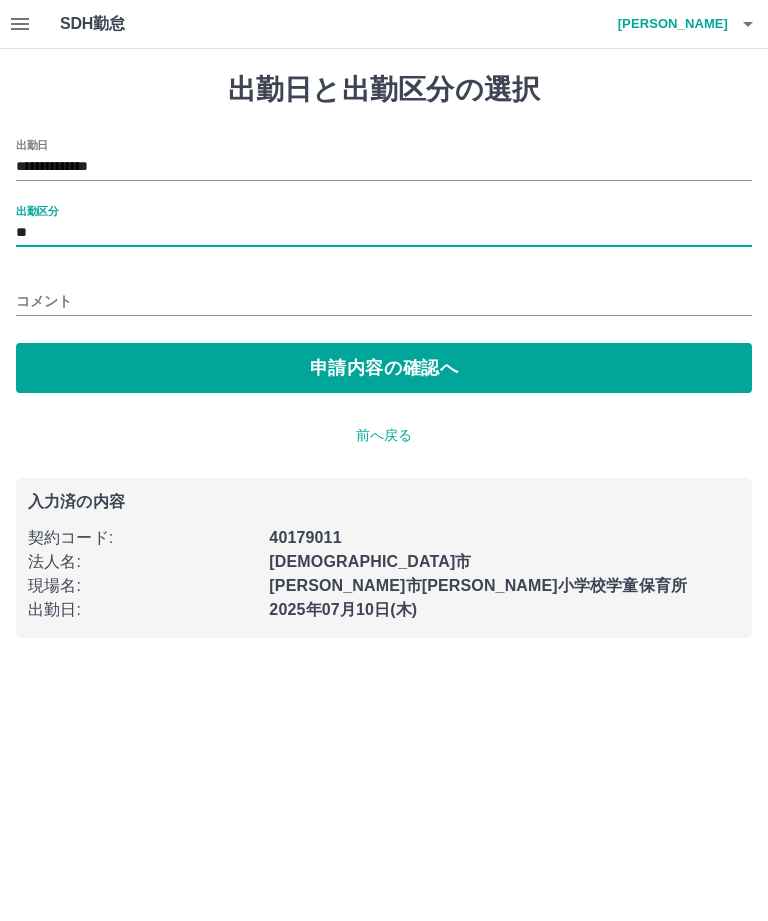 click on "コメント" at bounding box center [384, 301] 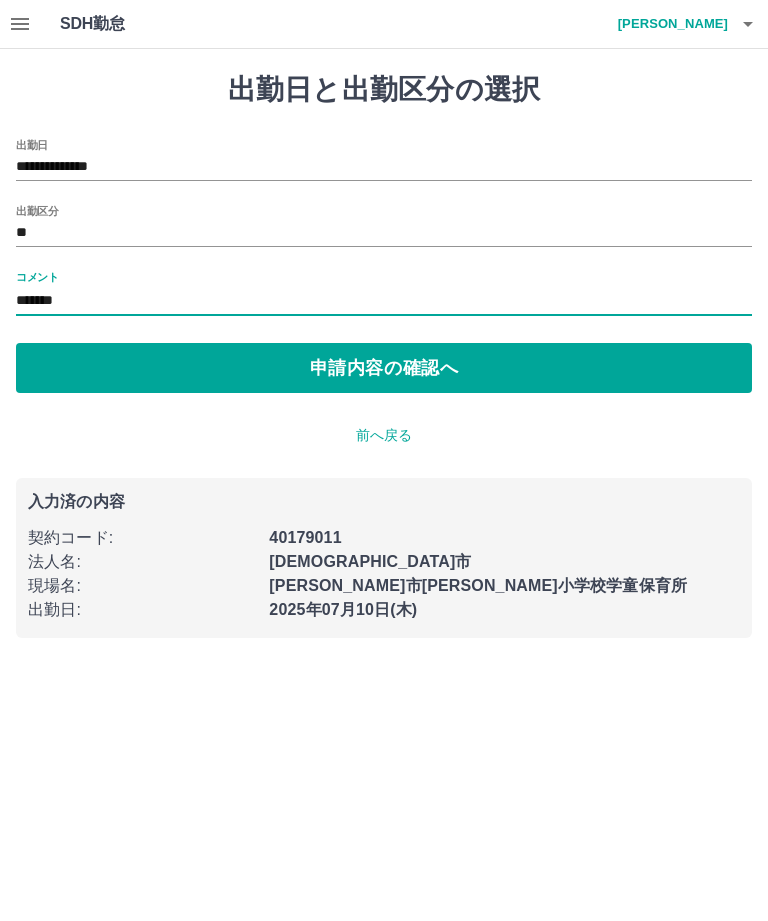 type on "*******" 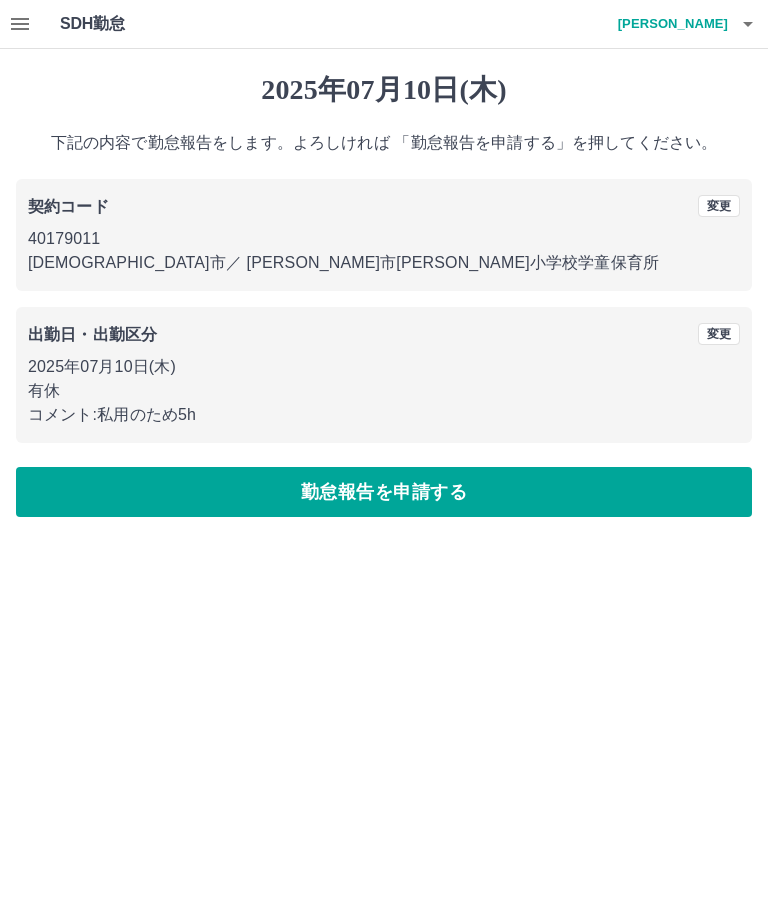 click on "勤怠報告を申請する" at bounding box center [384, 492] 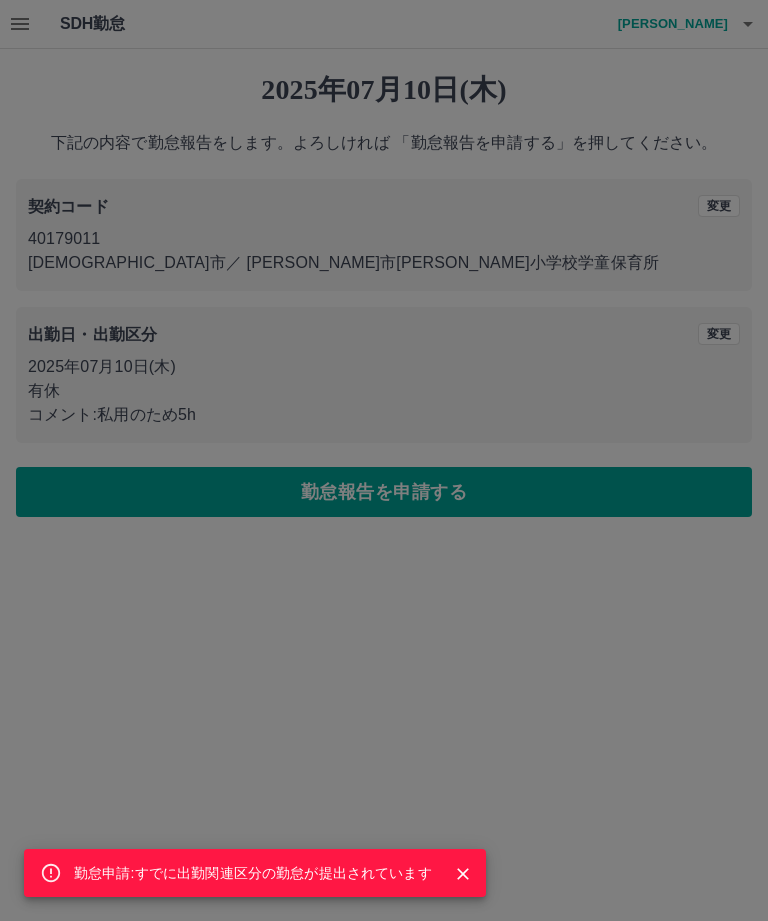 click 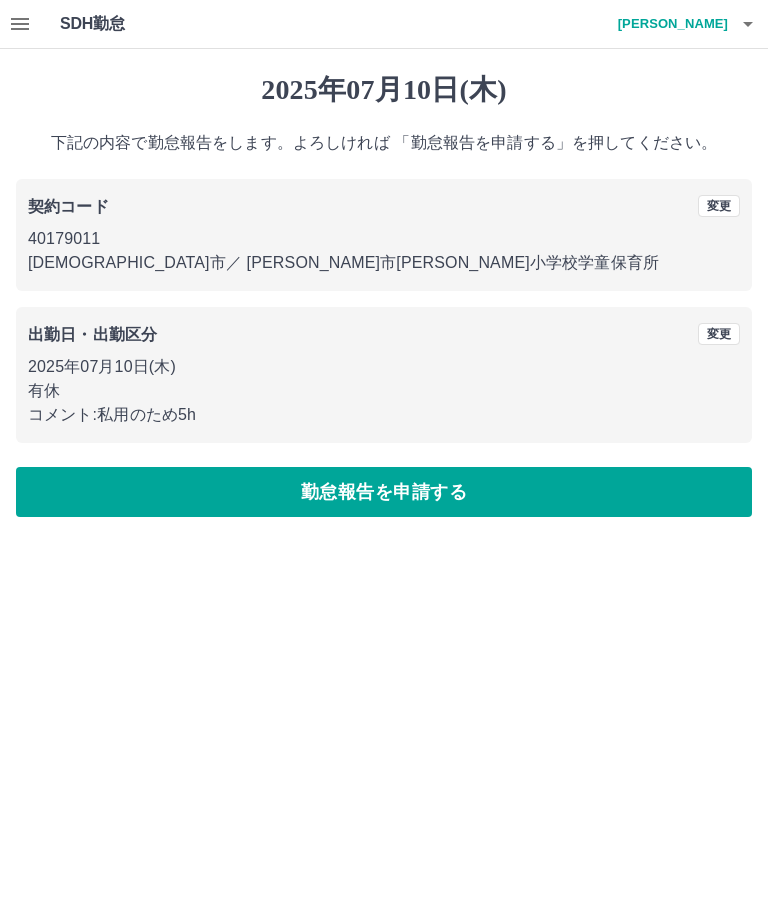 click at bounding box center [748, 24] 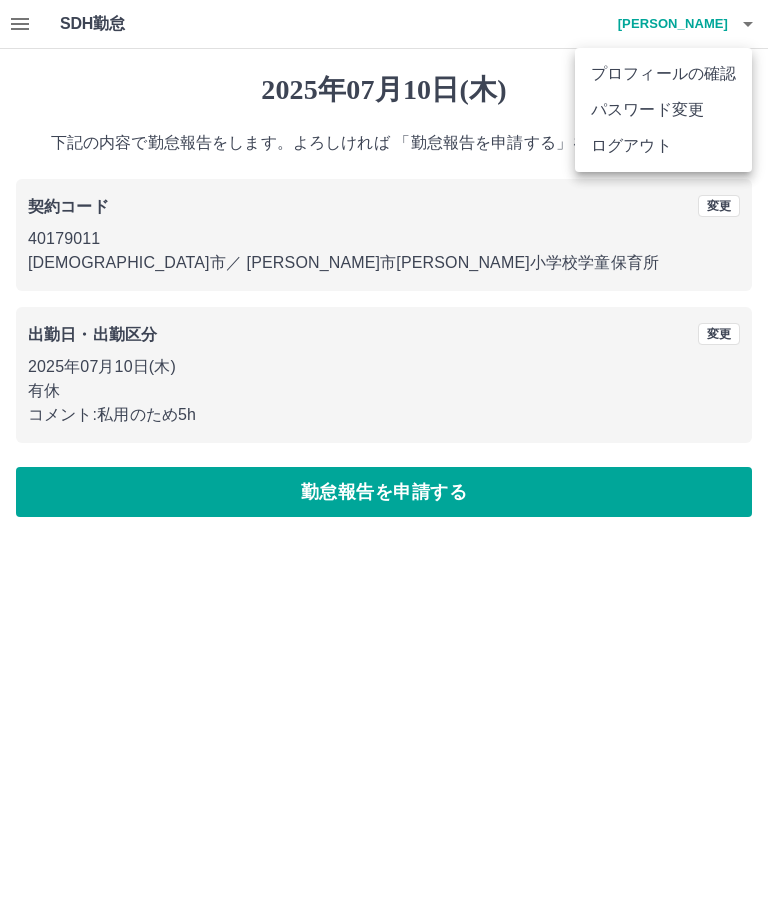 click at bounding box center (384, 460) 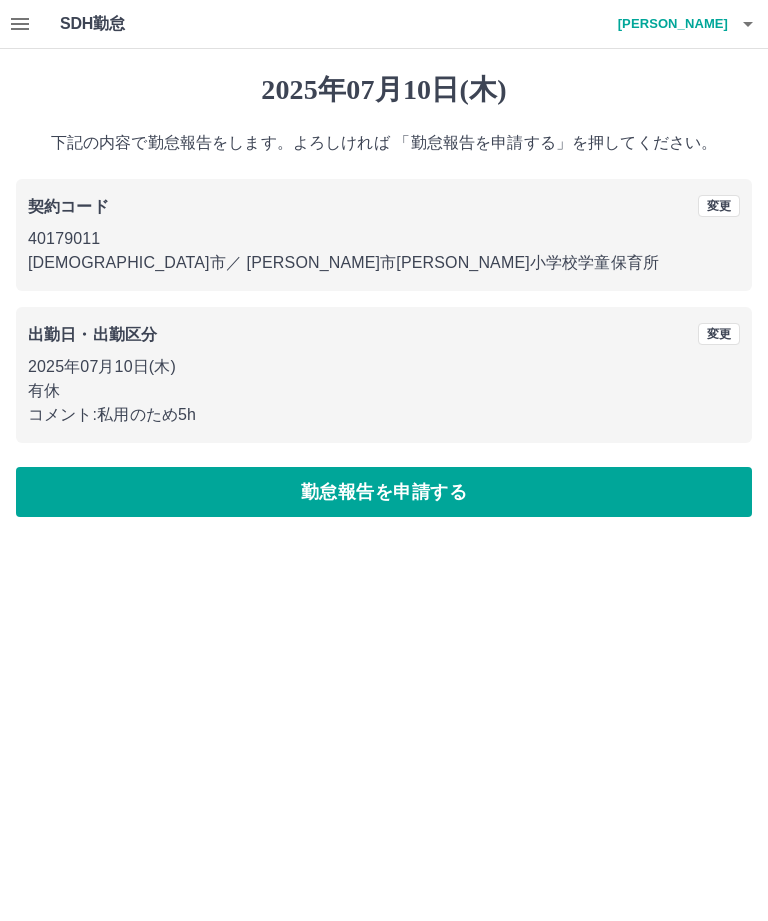 click at bounding box center (748, 24) 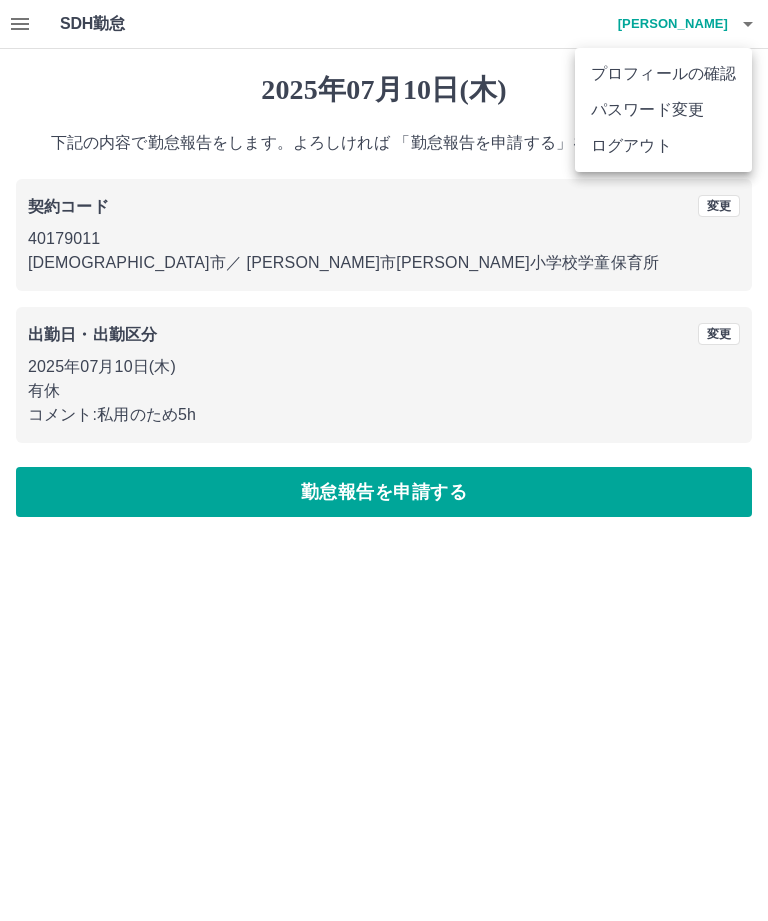 click on "ログアウト" at bounding box center [663, 146] 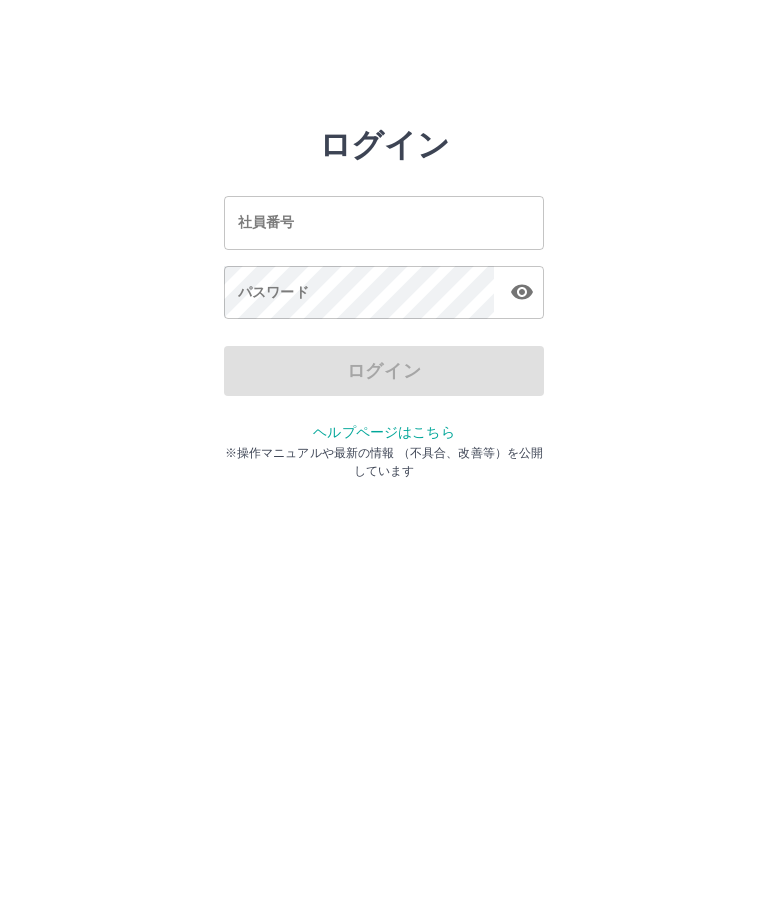 scroll, scrollTop: 0, scrollLeft: 0, axis: both 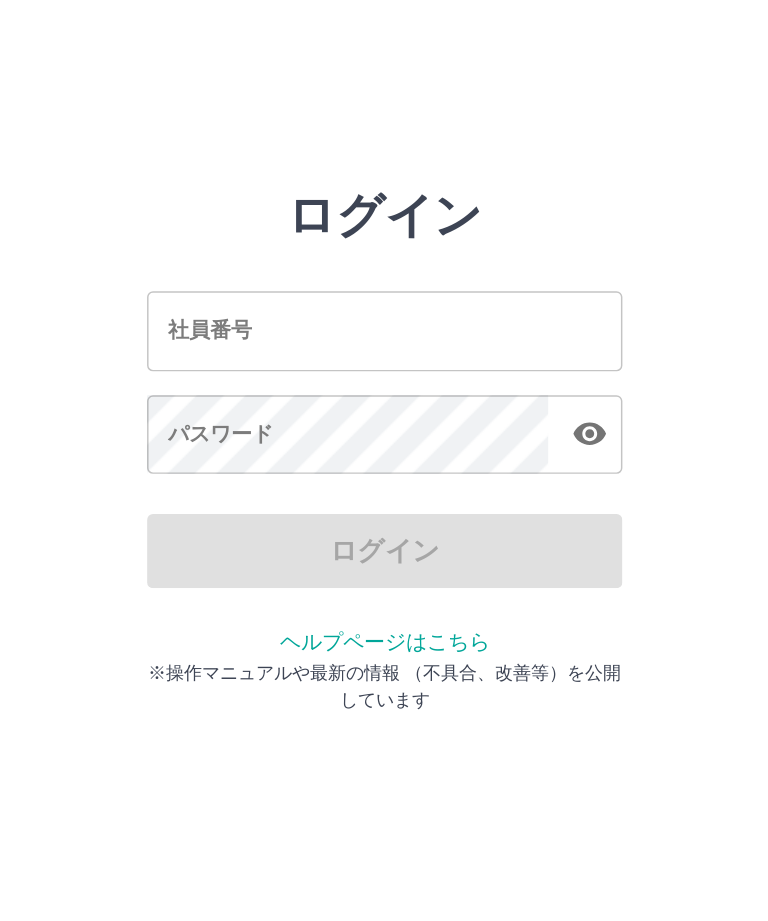 click on "社員番号" at bounding box center [384, 222] 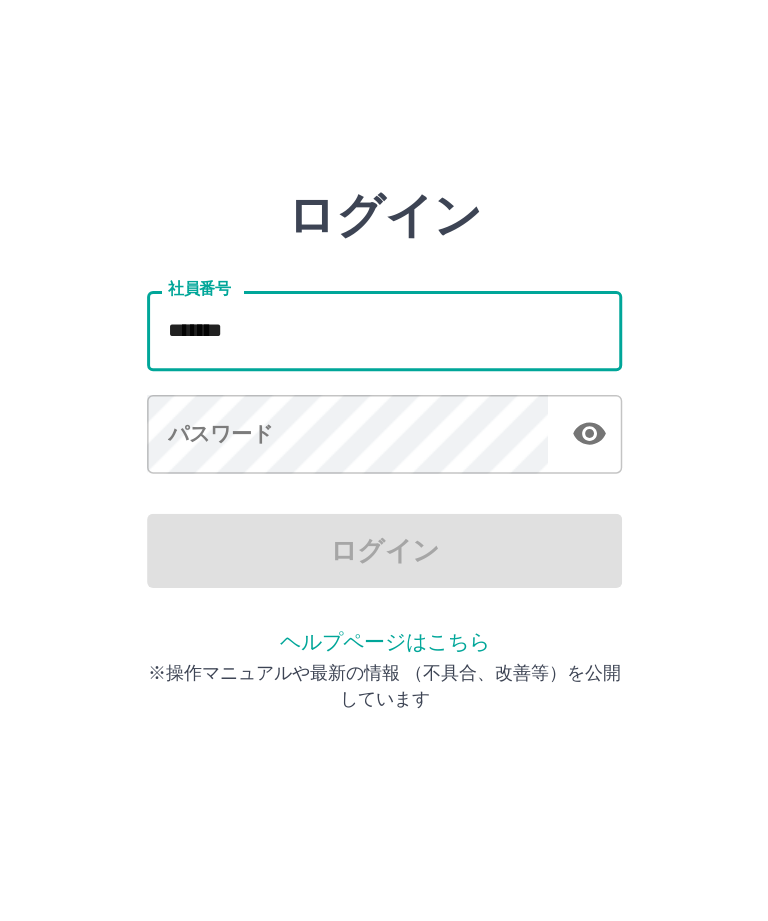 type on "*******" 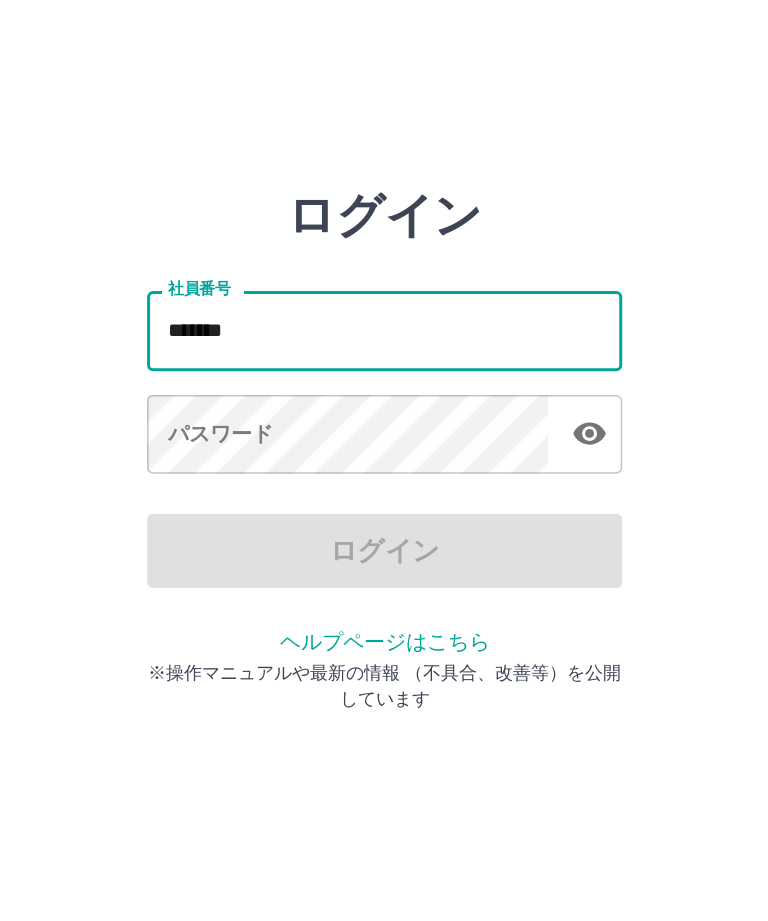 click on "パスワード パスワード" at bounding box center [384, 294] 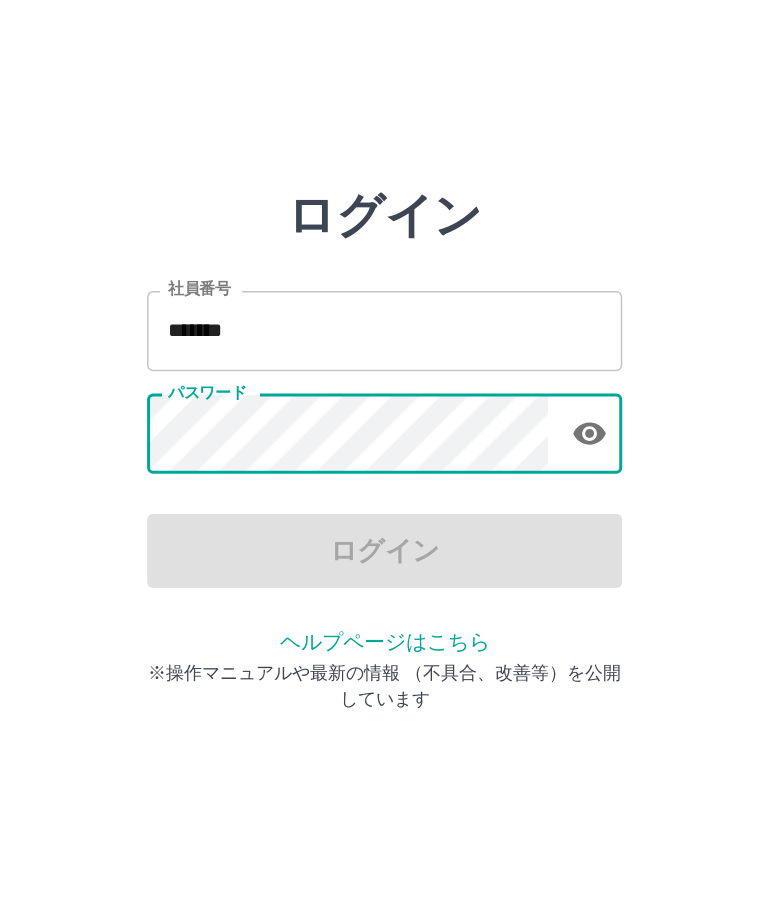 click 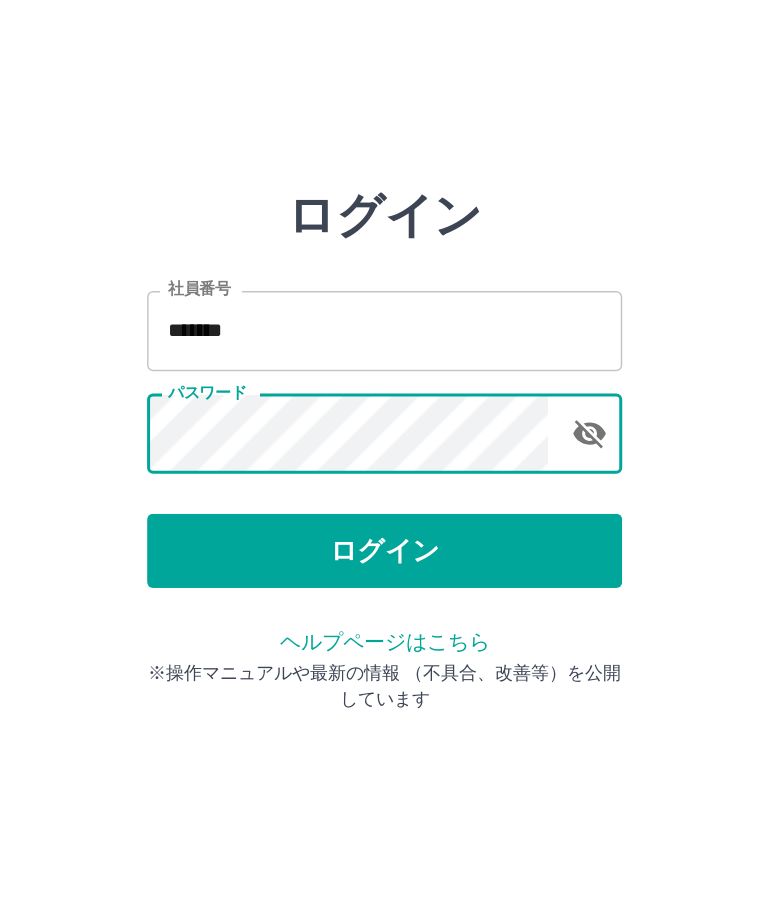 click on "ログイン" at bounding box center [384, 371] 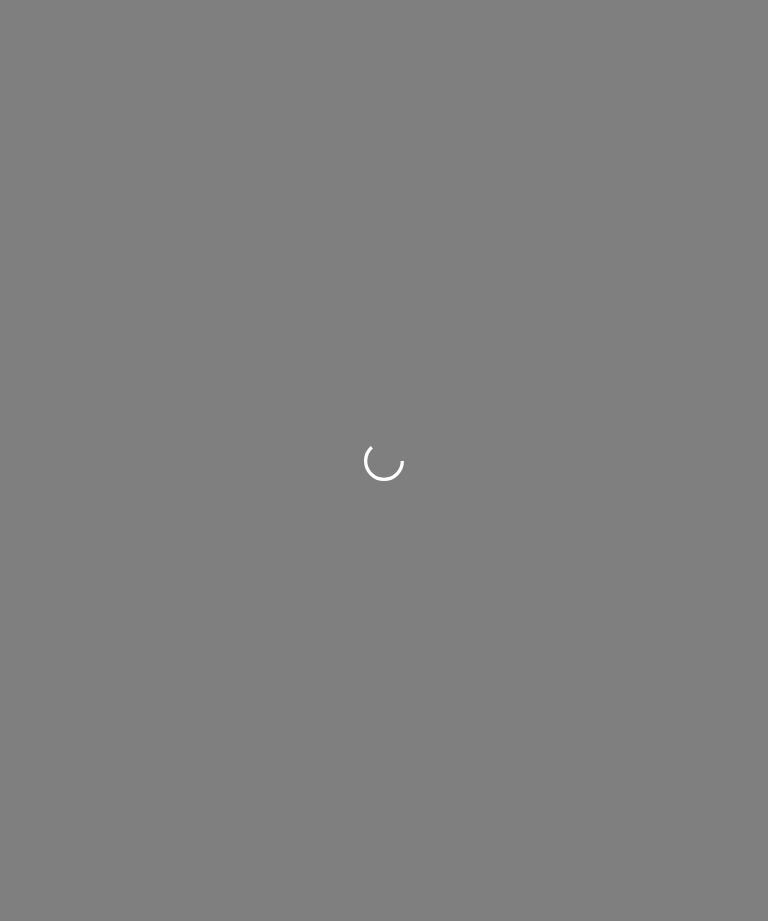 scroll, scrollTop: 0, scrollLeft: 0, axis: both 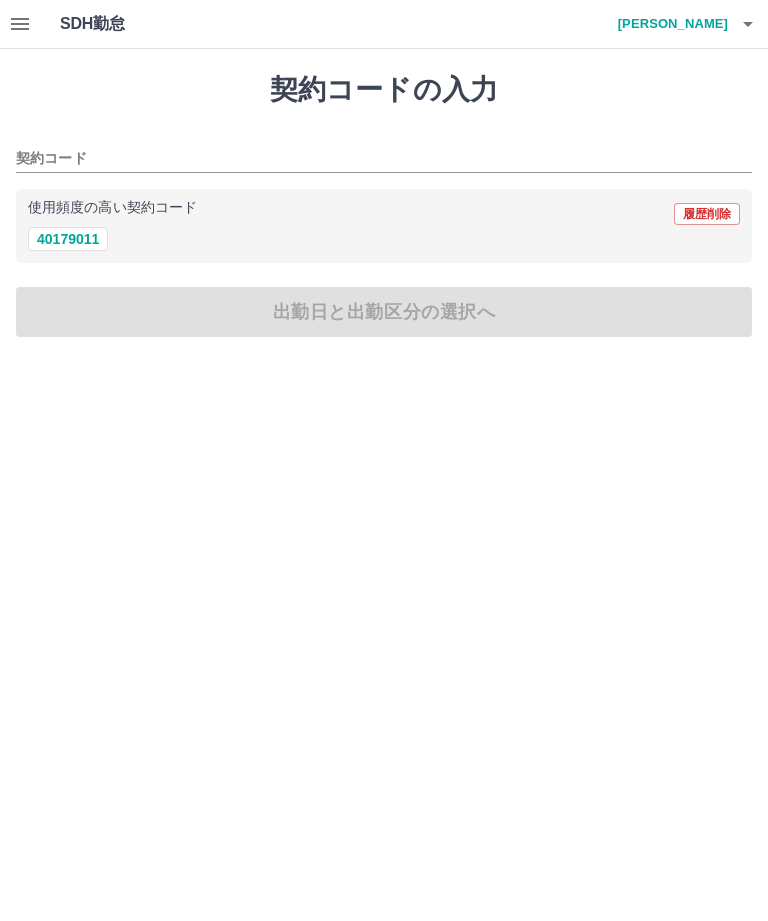 click on "40179011" at bounding box center (68, 239) 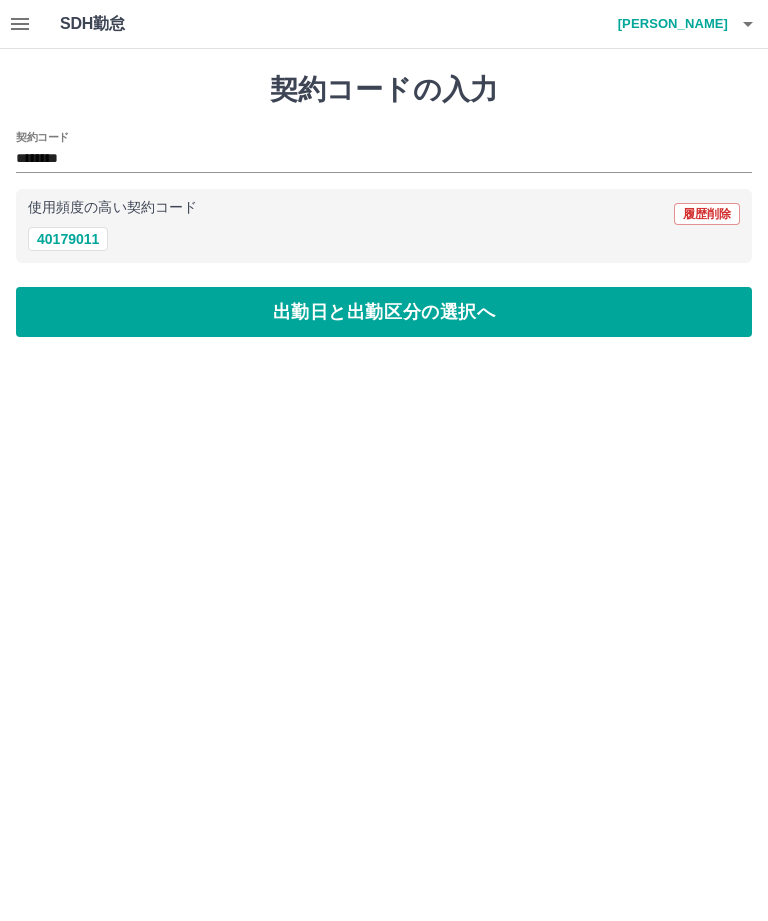click on "出勤日と出勤区分の選択へ" at bounding box center (384, 312) 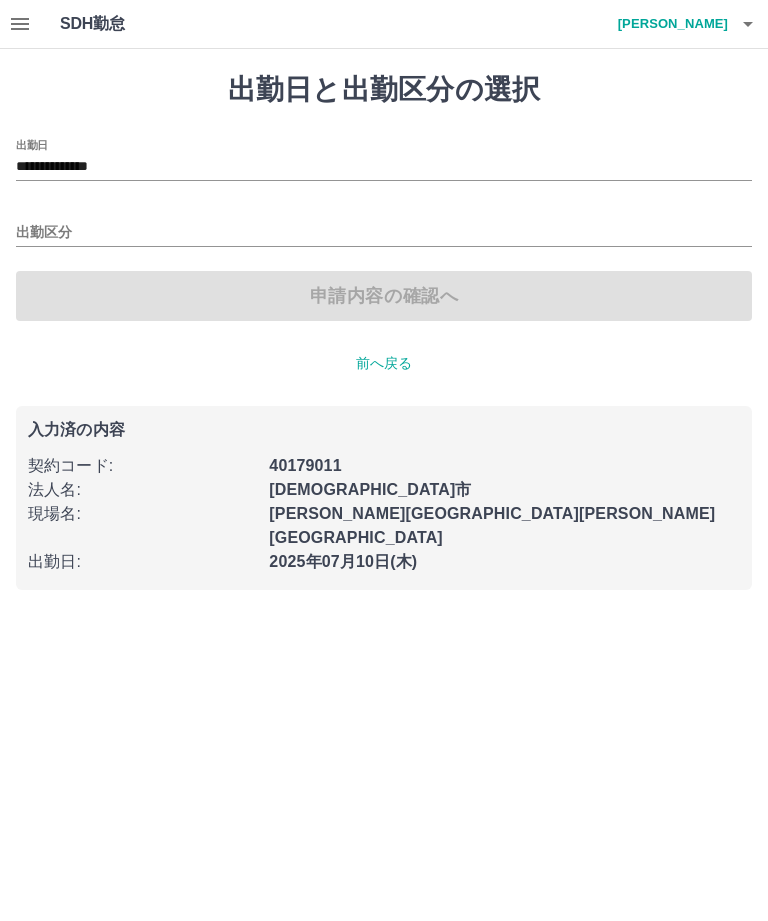 click on "出勤区分" at bounding box center [384, 233] 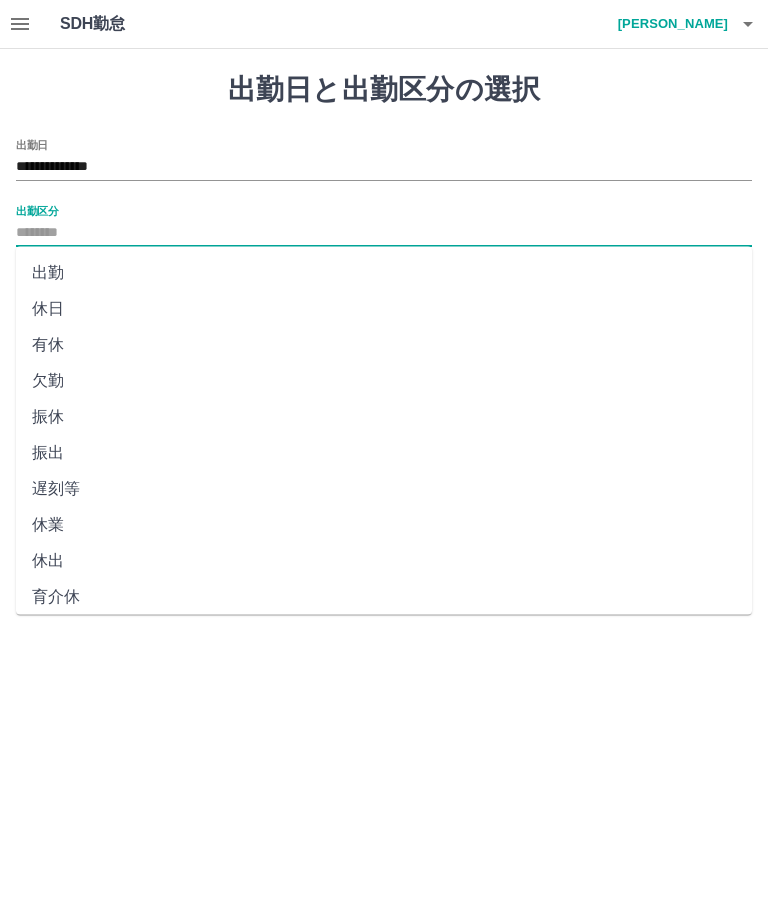 click on "出勤" at bounding box center [384, 273] 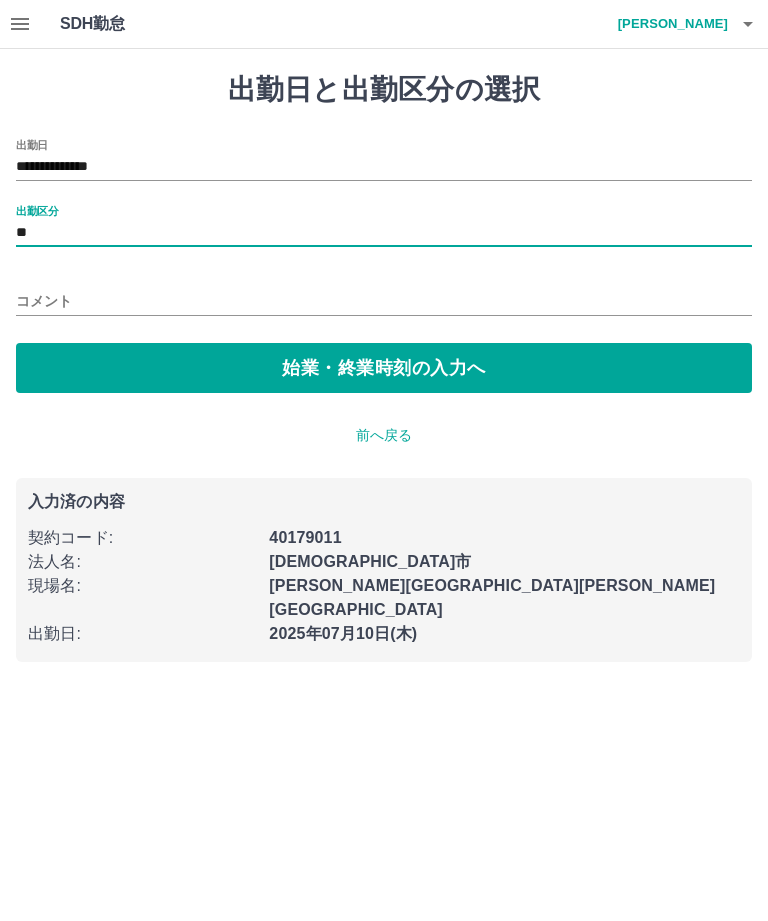 click on "**" at bounding box center (384, 233) 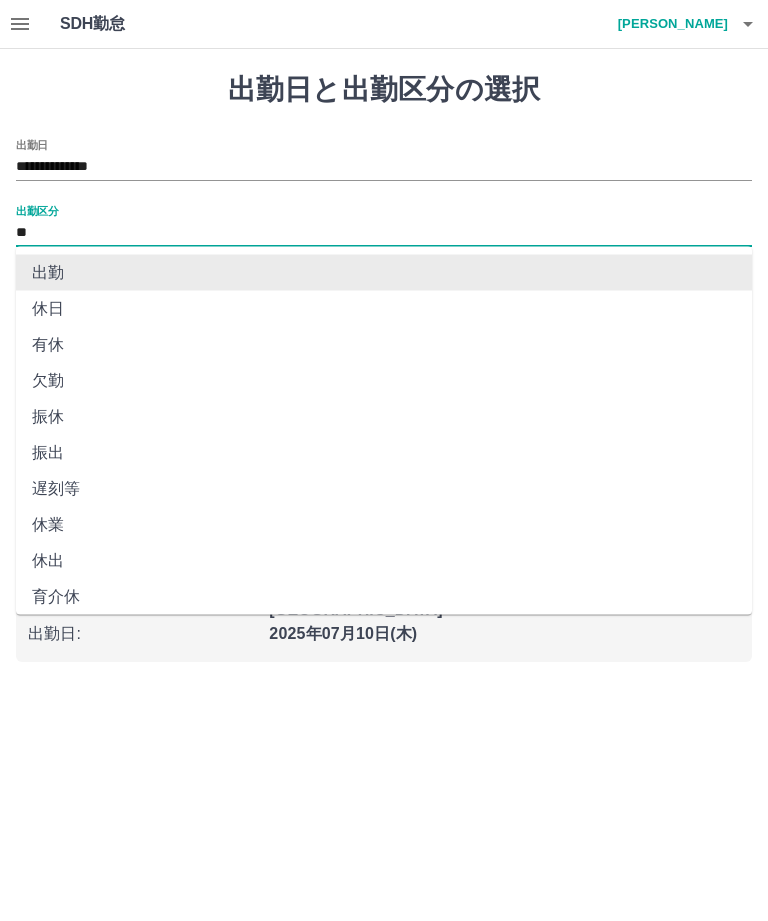 click on "出勤" at bounding box center [384, 273] 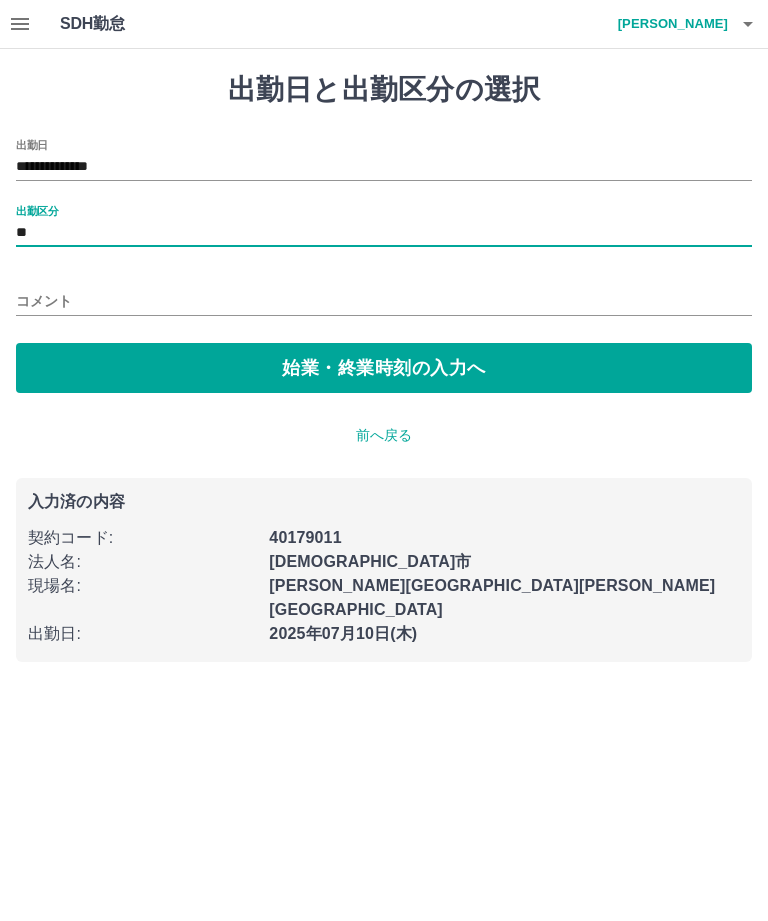click on "始業・終業時刻の入力へ" at bounding box center (384, 368) 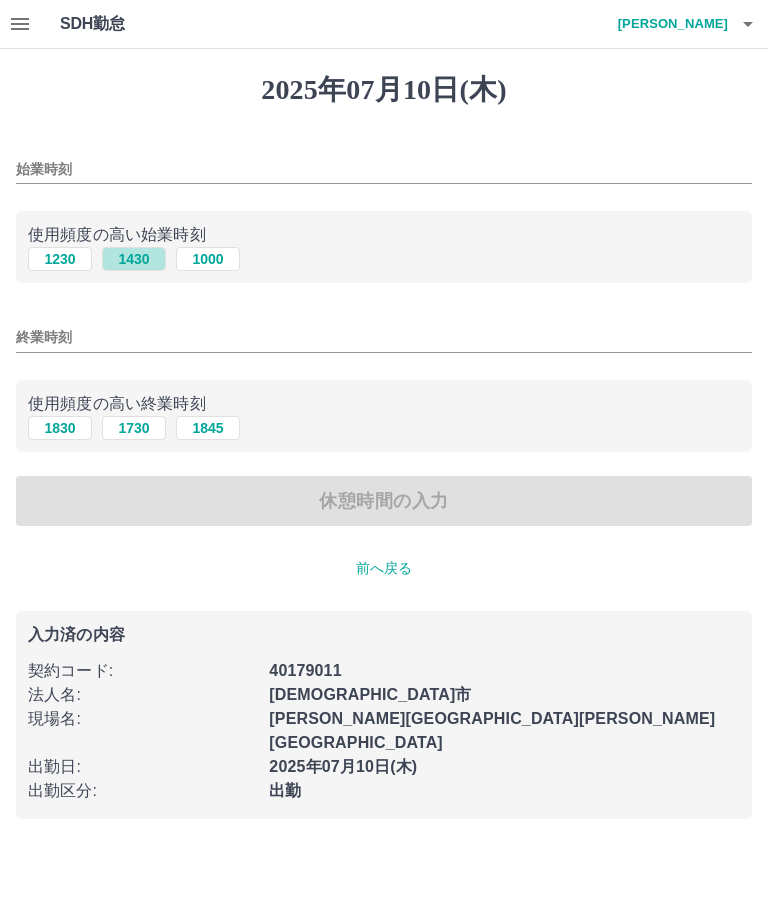 click on "1430" at bounding box center [134, 259] 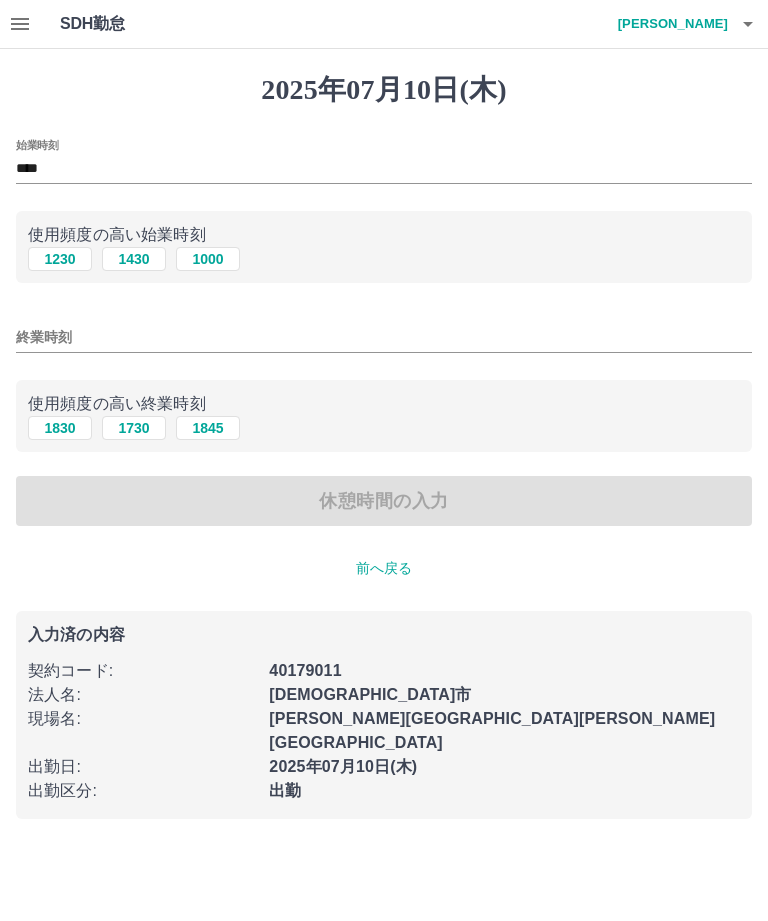 click on "1730" at bounding box center (134, 428) 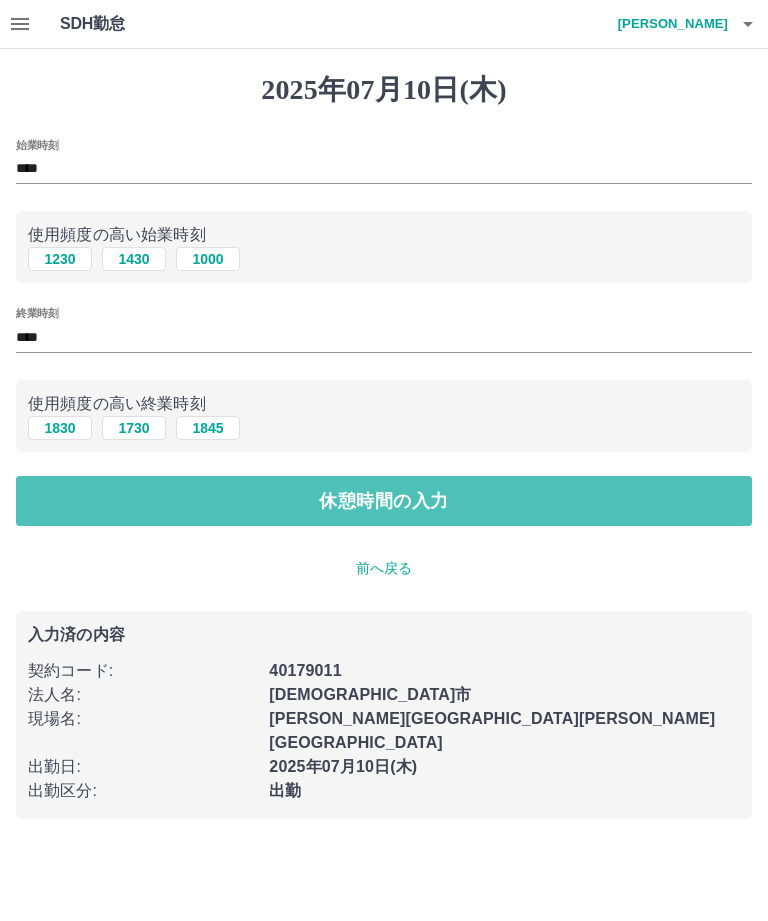 click on "休憩時間の入力" at bounding box center [384, 501] 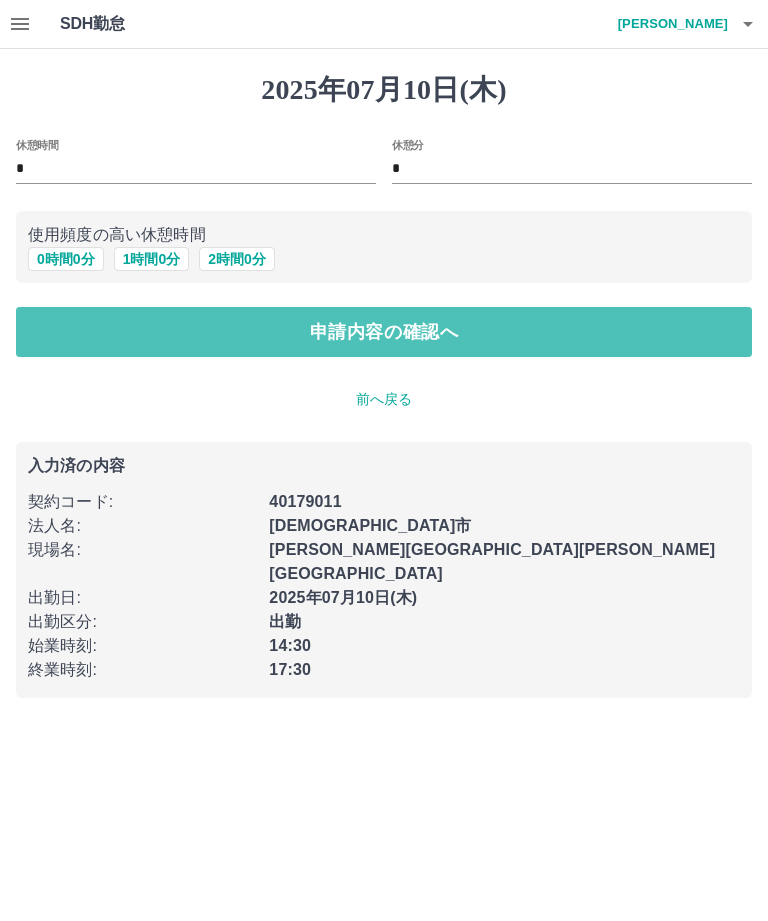 click on "申請内容の確認へ" at bounding box center [384, 332] 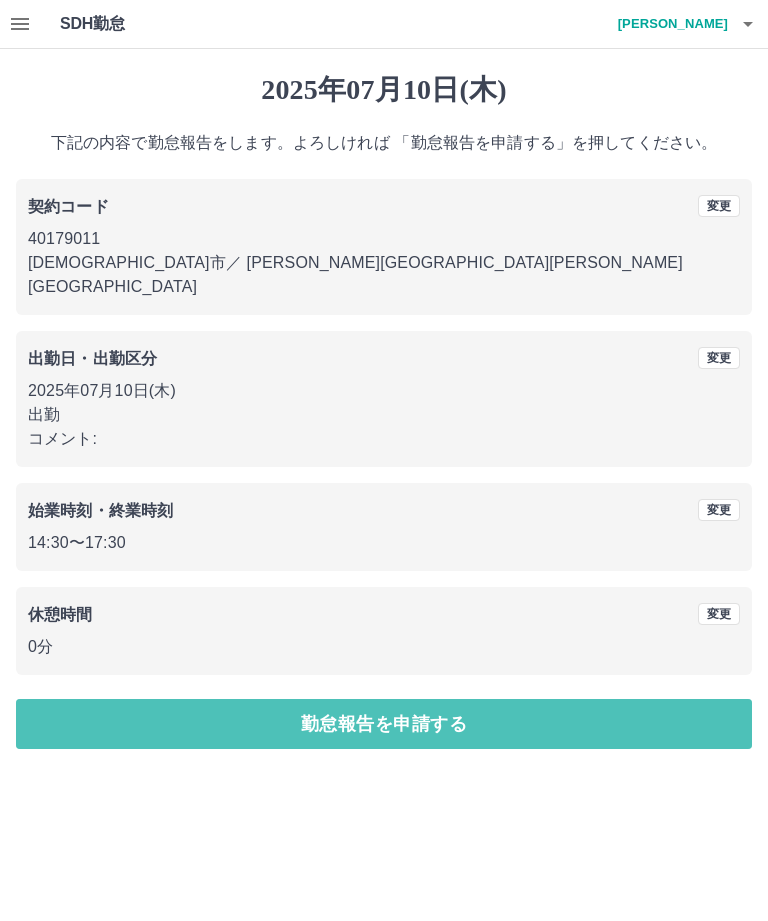 click on "勤怠報告を申請する" at bounding box center [384, 724] 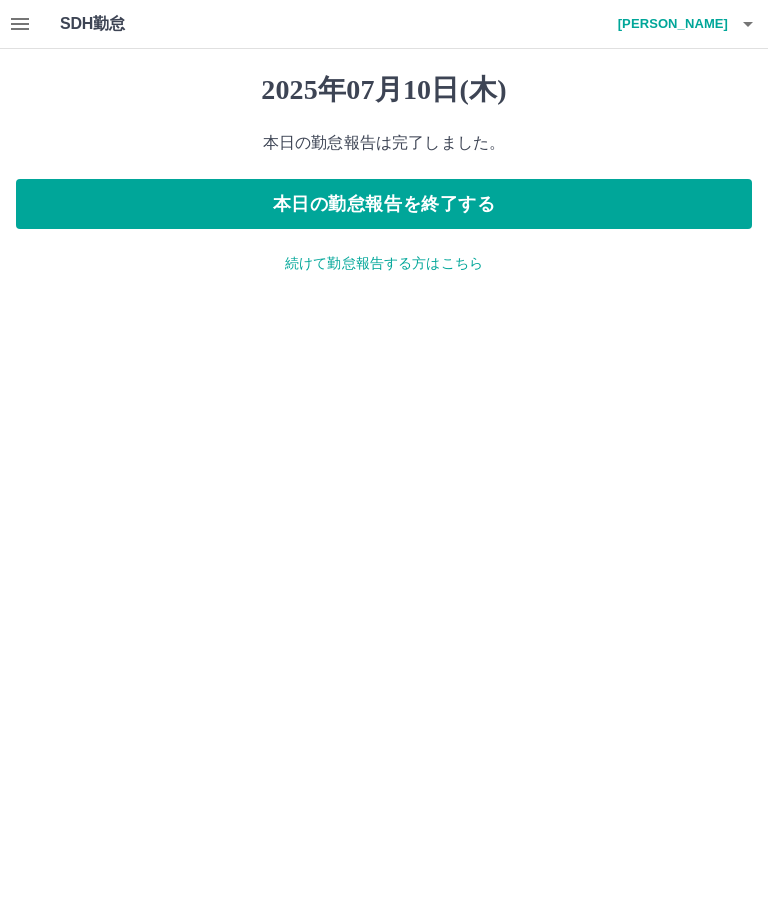 click on "本日の勤怠報告を終了する" at bounding box center [384, 204] 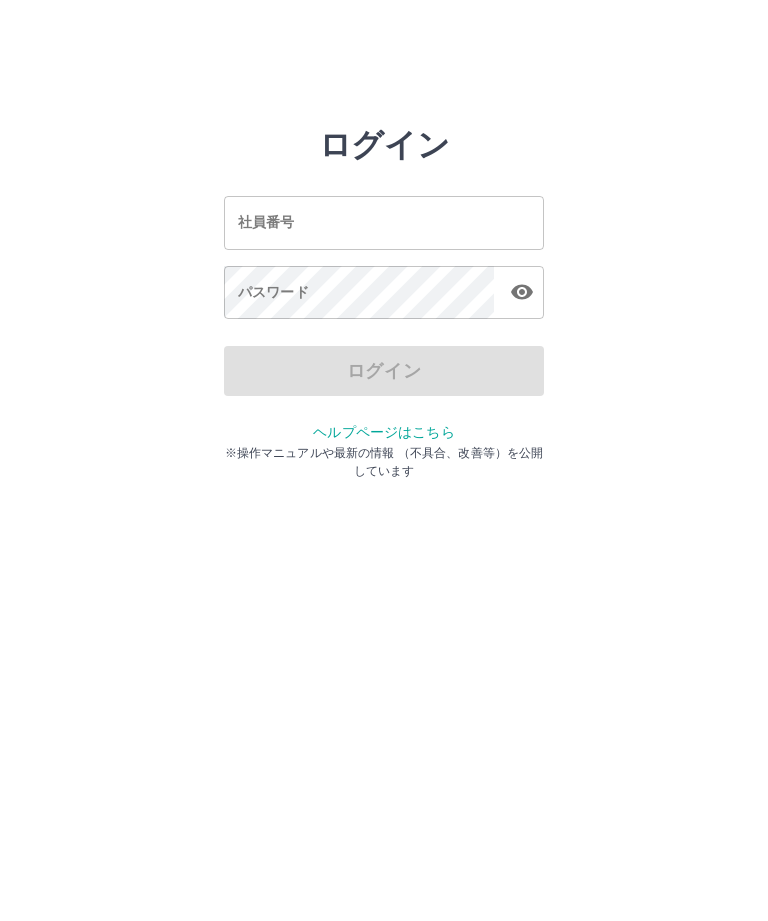 scroll, scrollTop: 0, scrollLeft: 0, axis: both 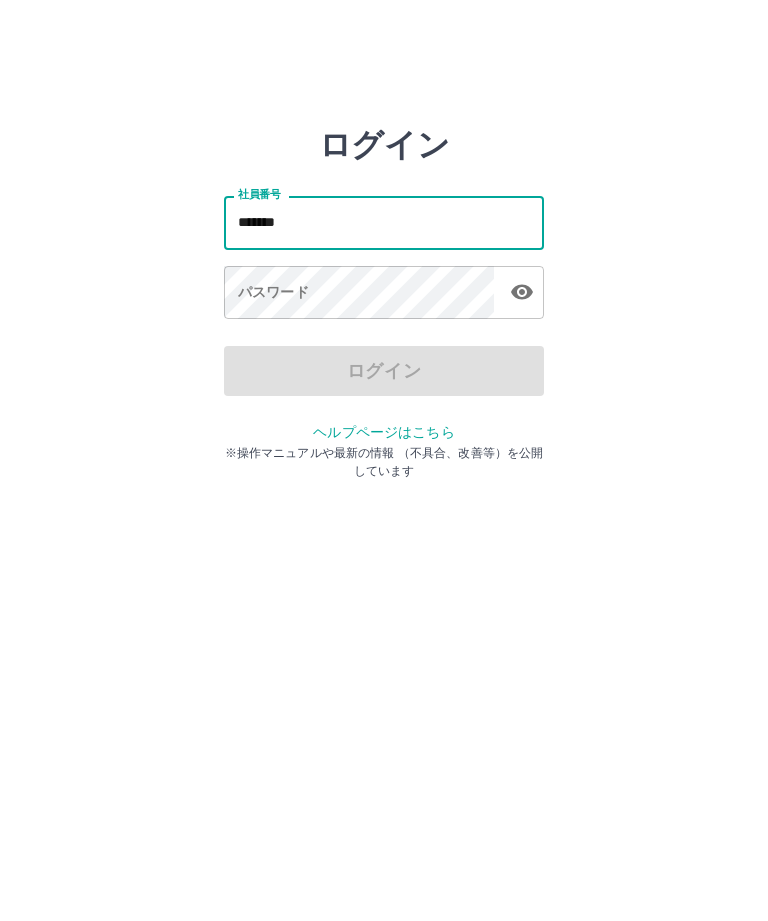 type on "*******" 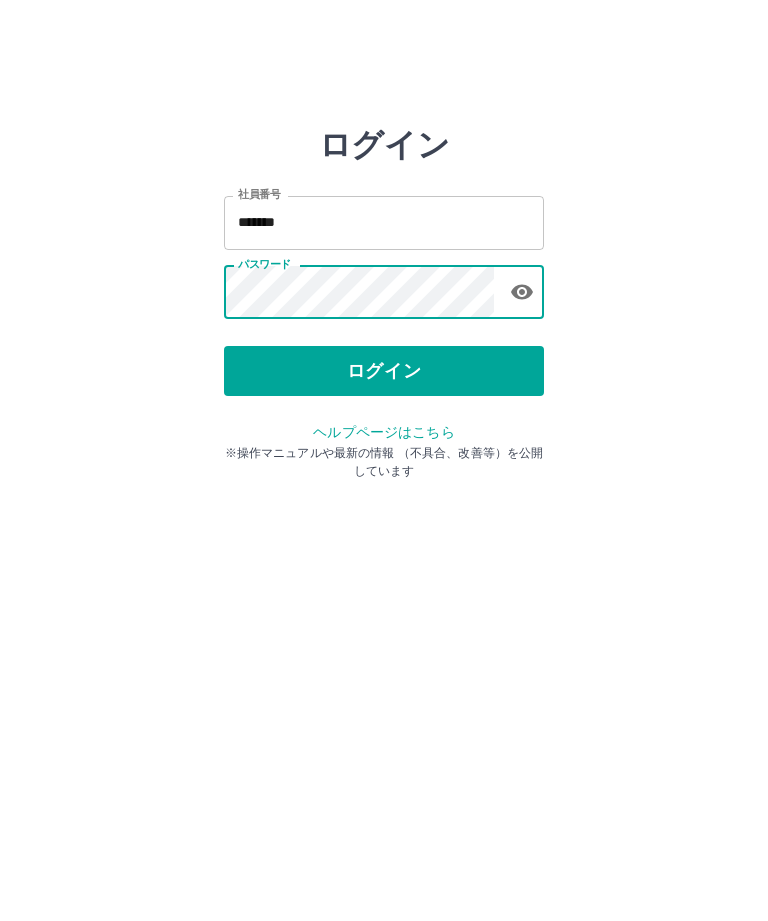 click on "ログイン" at bounding box center [384, 371] 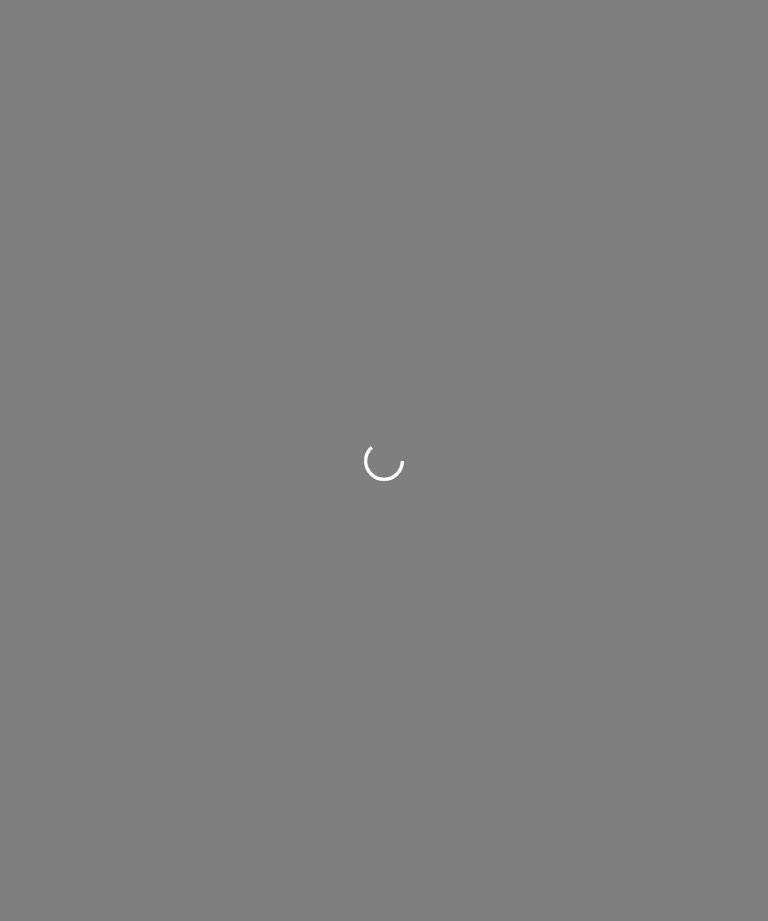 scroll, scrollTop: 0, scrollLeft: 0, axis: both 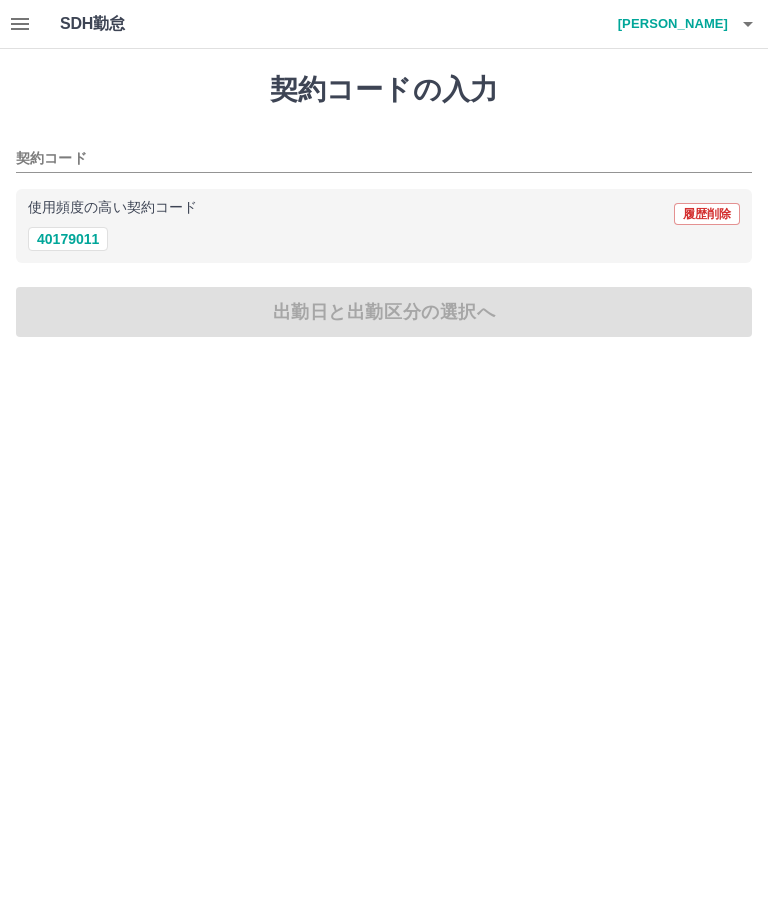 click on "40179011" at bounding box center [68, 239] 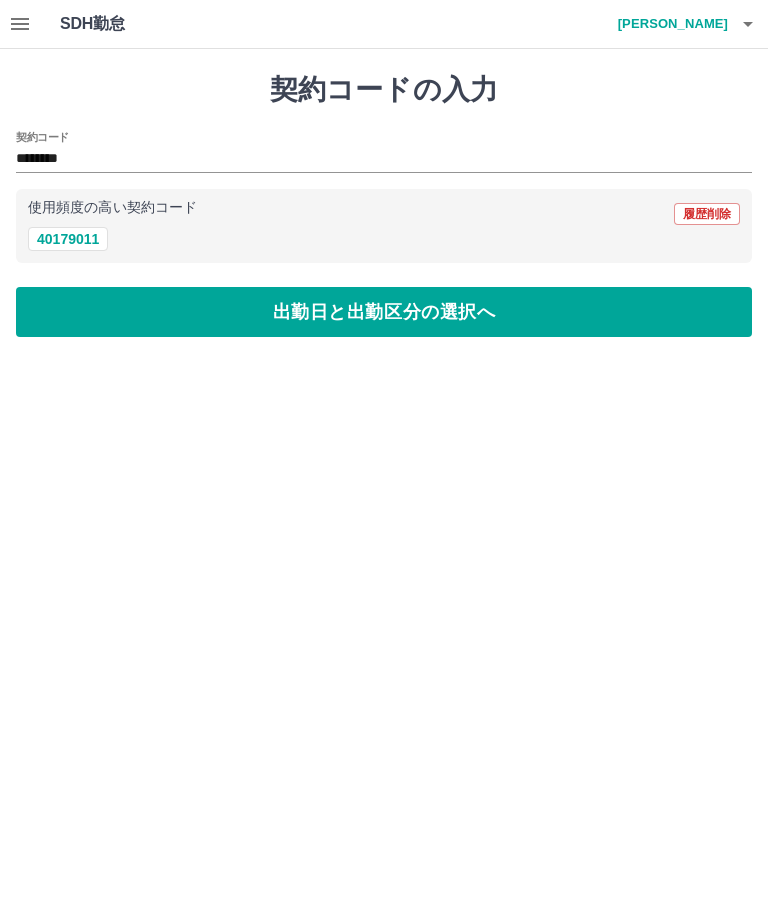 type on "********" 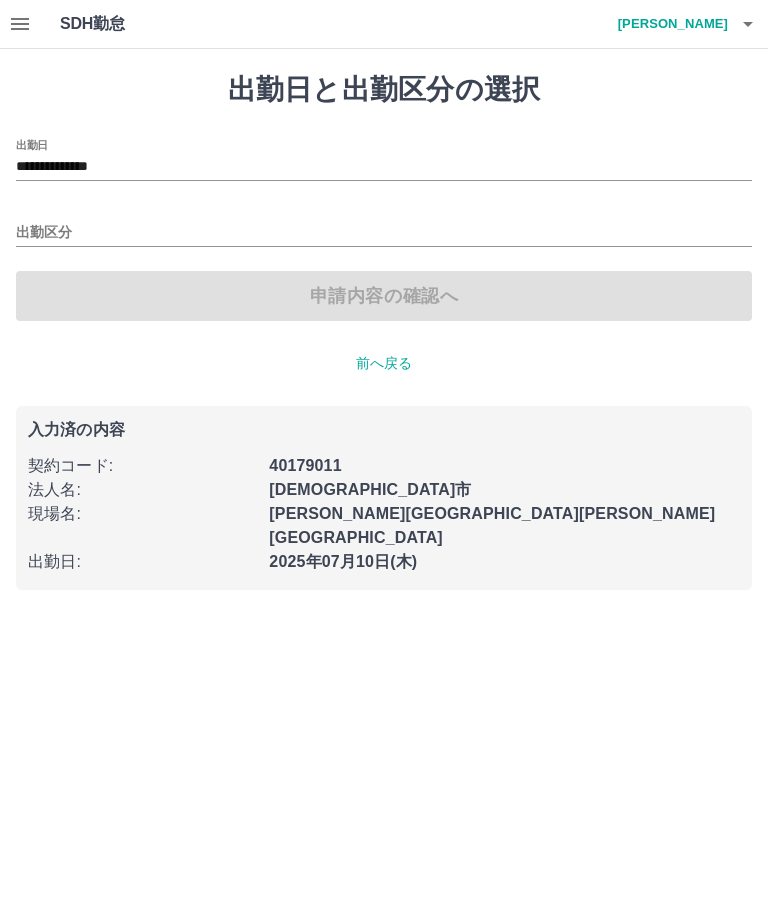 click on "**********" at bounding box center [384, 331] 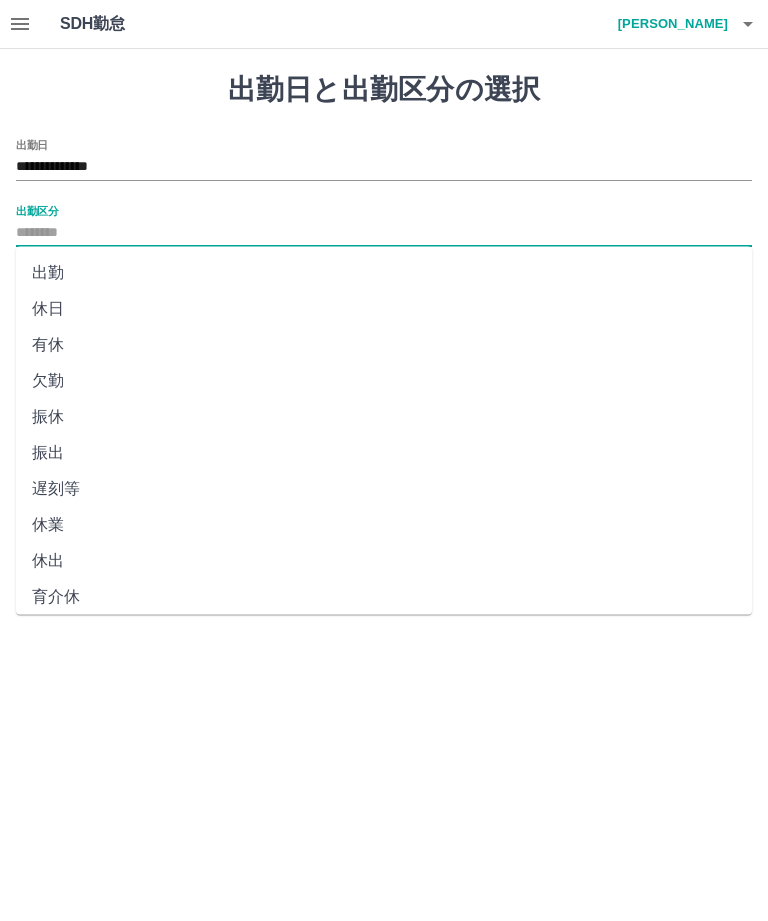 click on "出勤" at bounding box center [384, 273] 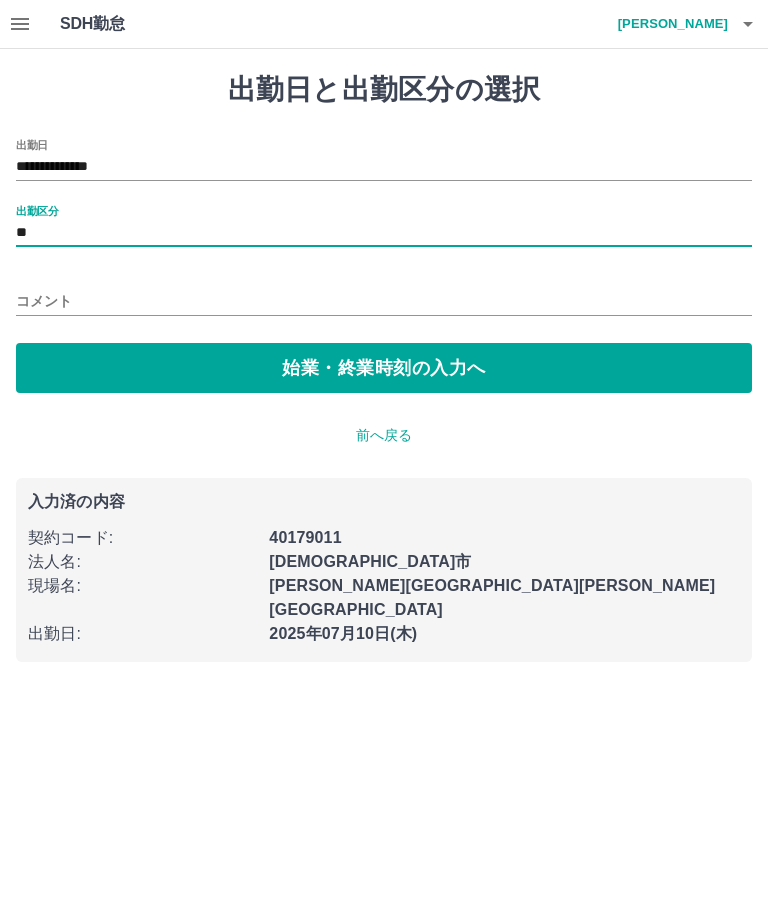 click on "コメント" at bounding box center [384, 301] 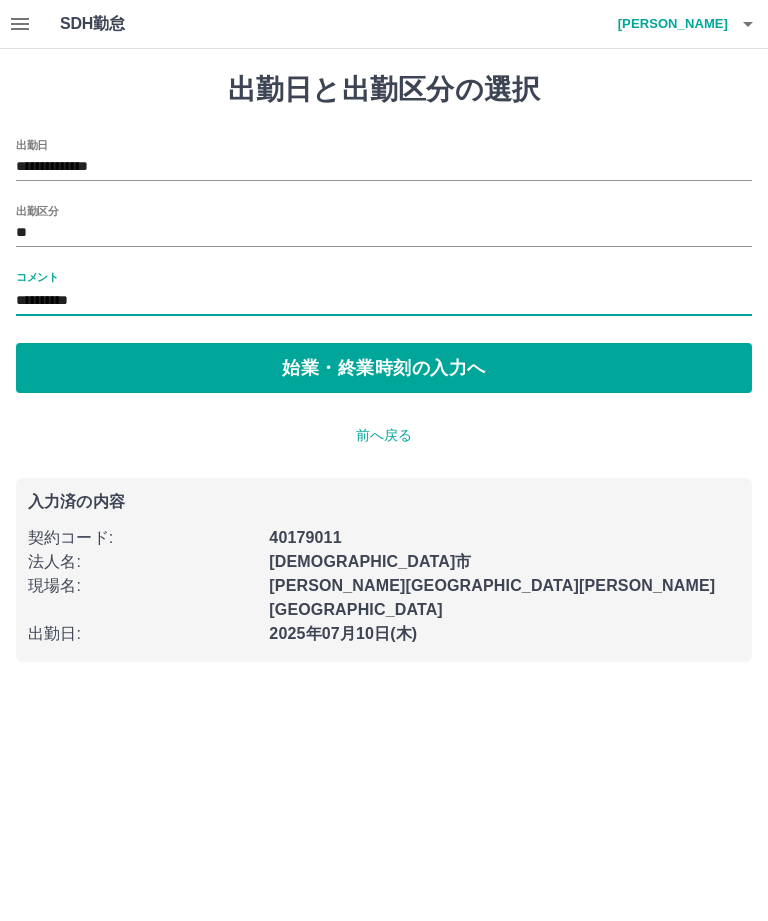 type on "**********" 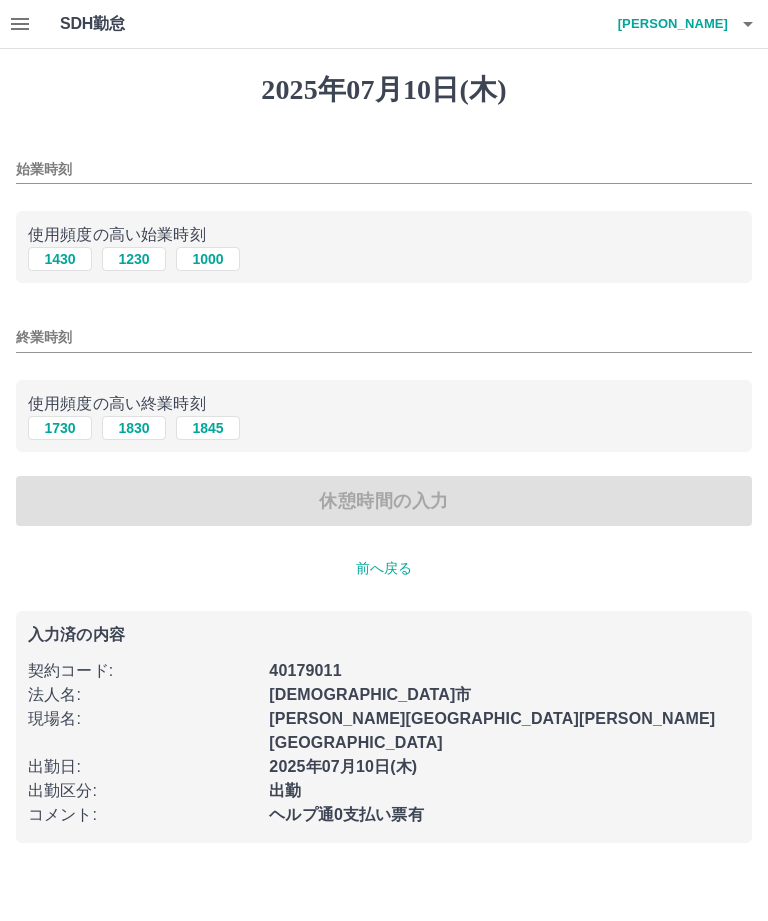 click on "1430" at bounding box center [60, 259] 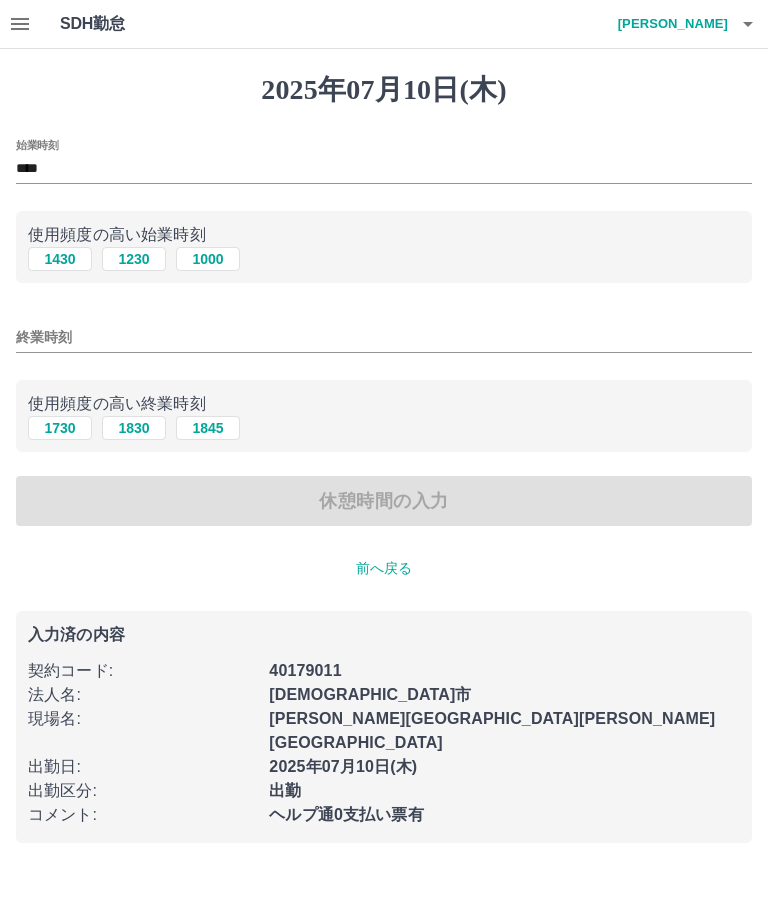 click on "終業時刻" at bounding box center (384, 337) 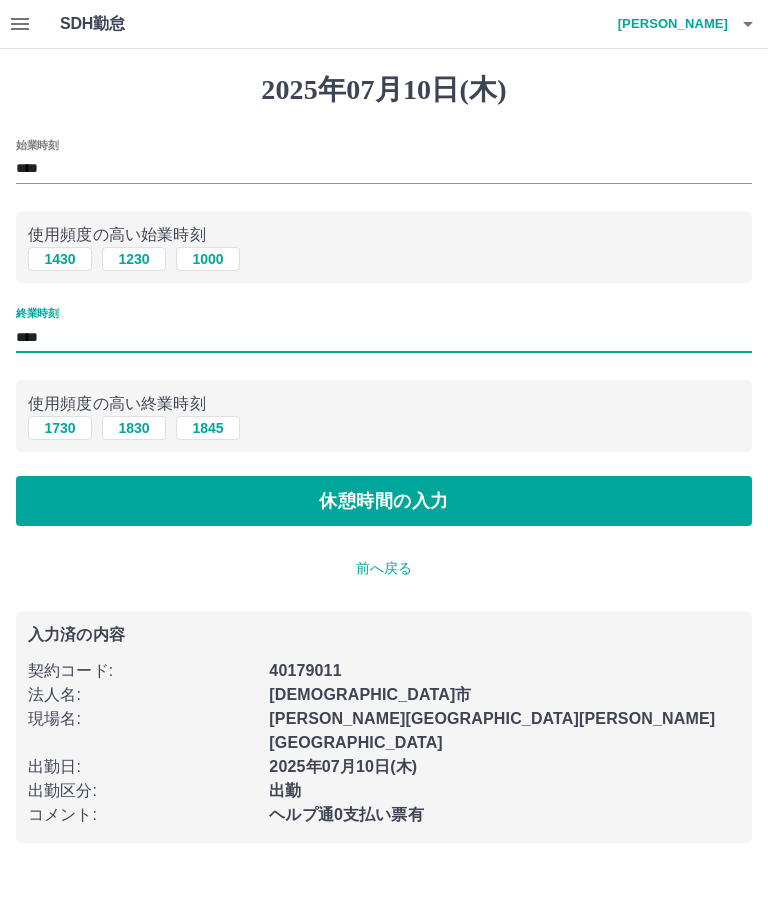 type on "****" 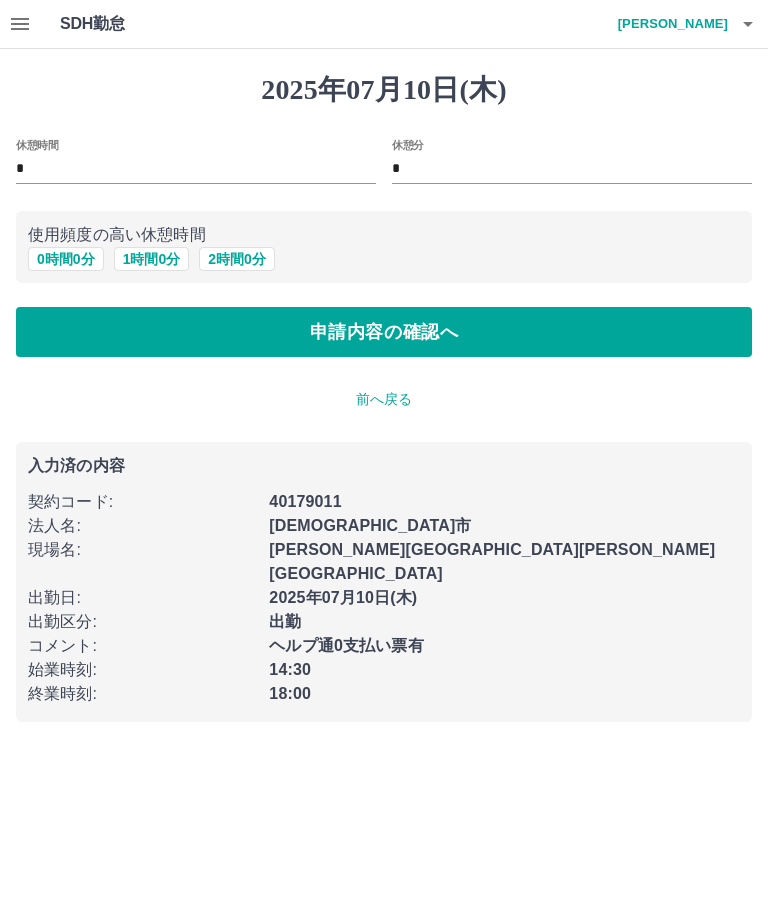 click on "申請内容の確認へ" at bounding box center (384, 332) 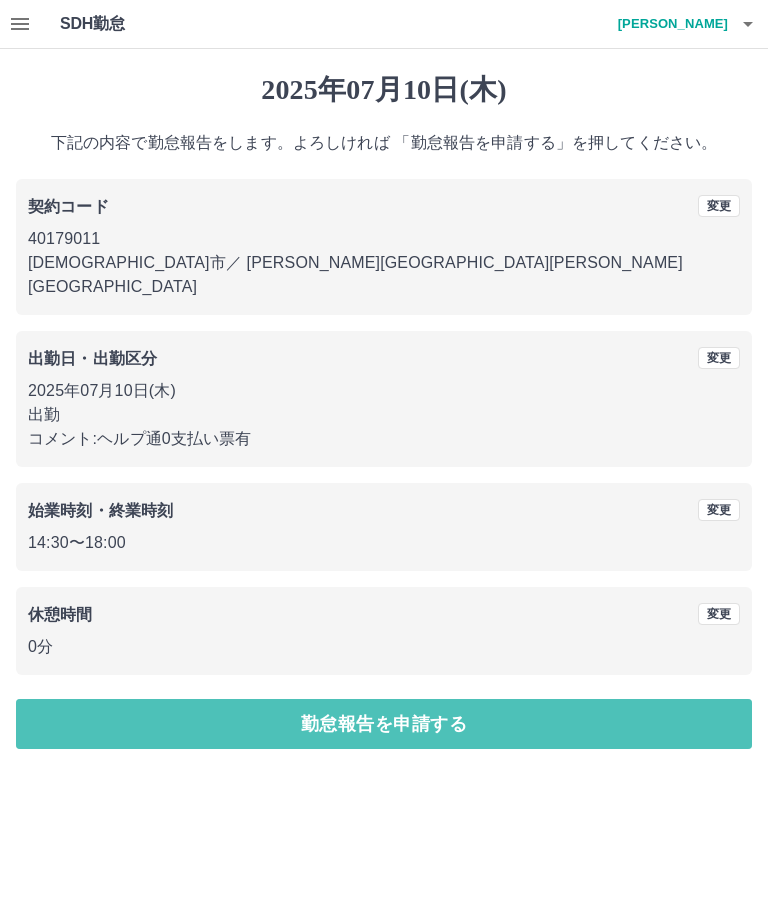 click on "勤怠報告を申請する" at bounding box center [384, 724] 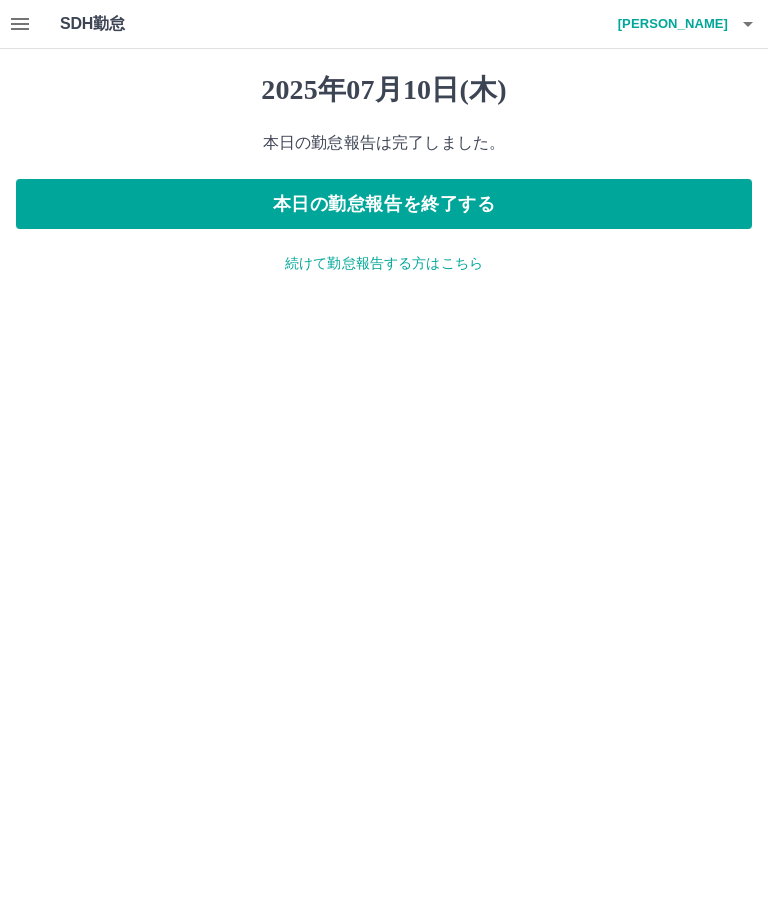 click on "本日の勤怠報告を終了する" at bounding box center [384, 204] 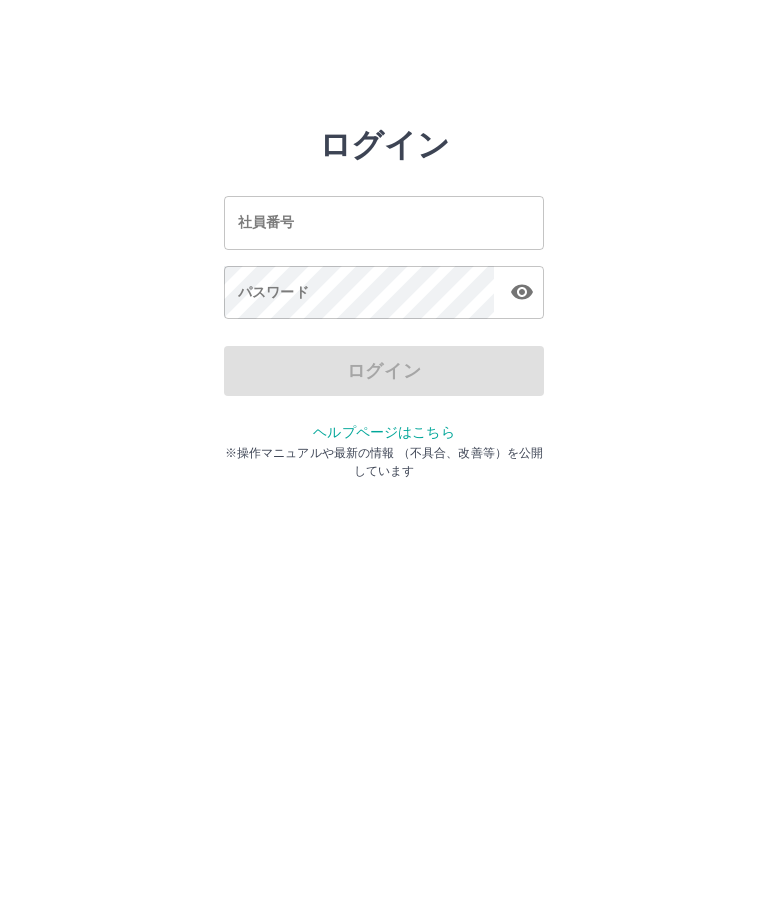 scroll, scrollTop: 0, scrollLeft: 0, axis: both 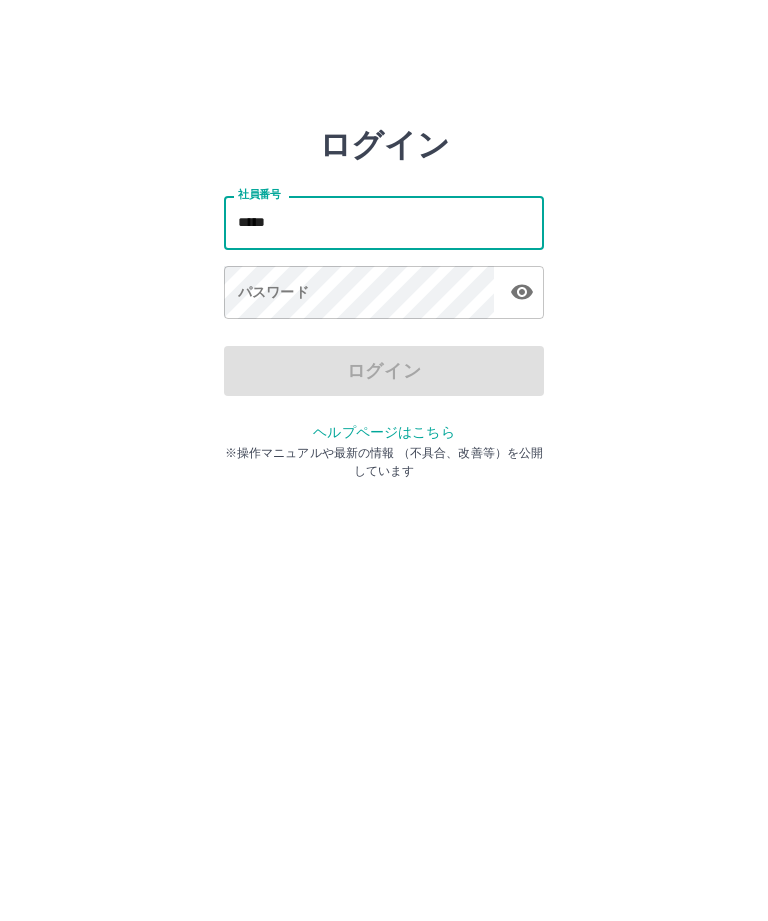 type on "****" 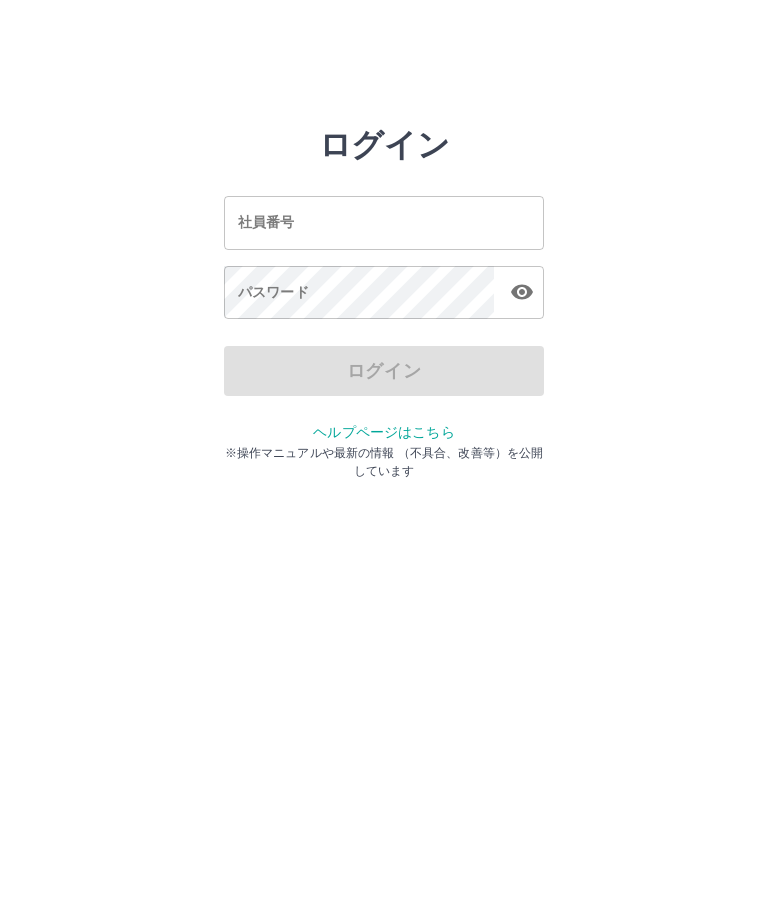 scroll, scrollTop: 0, scrollLeft: 0, axis: both 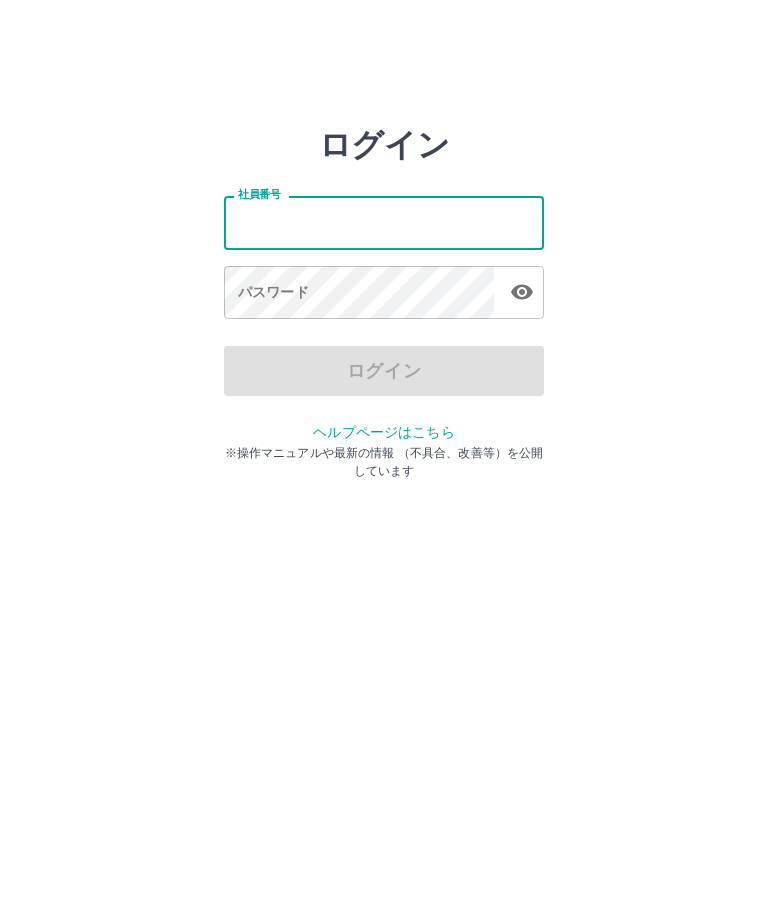 click on "社員番号" at bounding box center (384, 222) 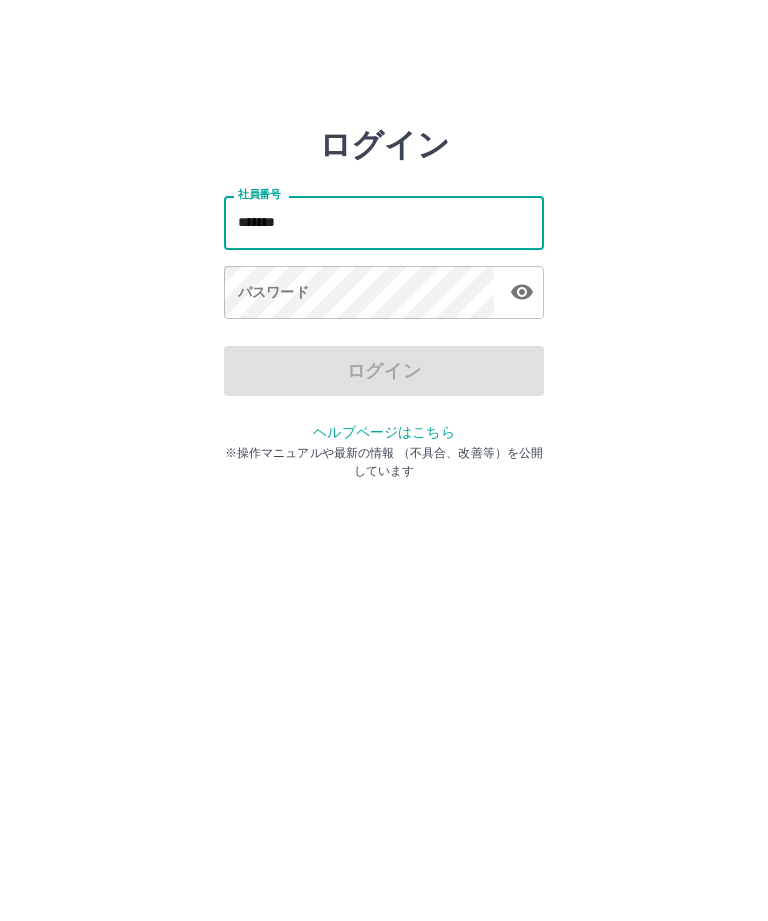type on "*******" 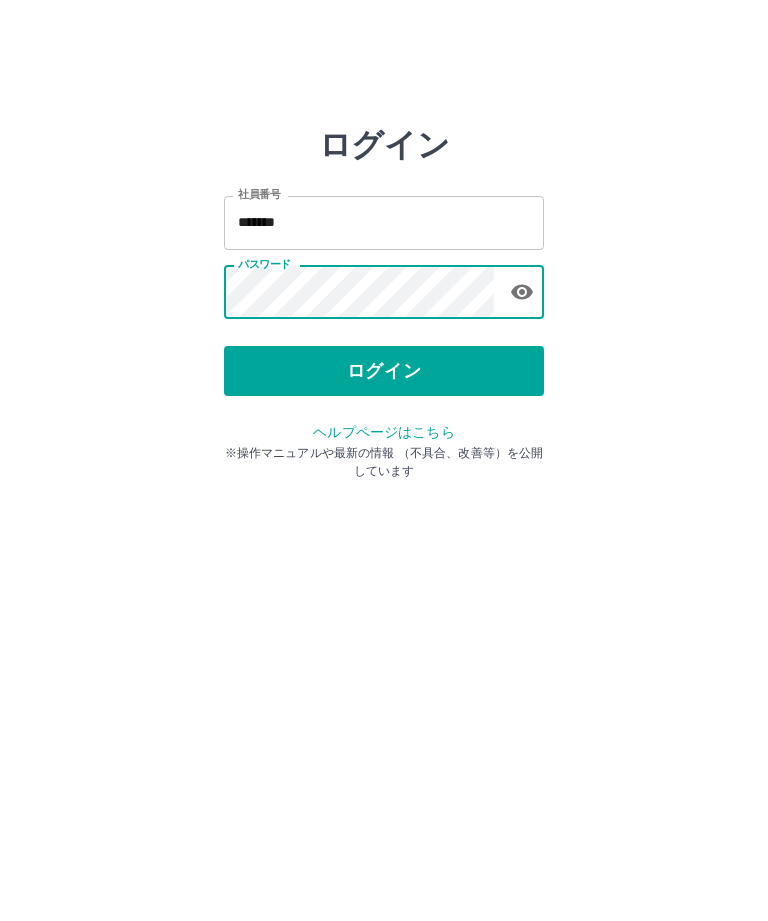click on "ログイン" at bounding box center (384, 371) 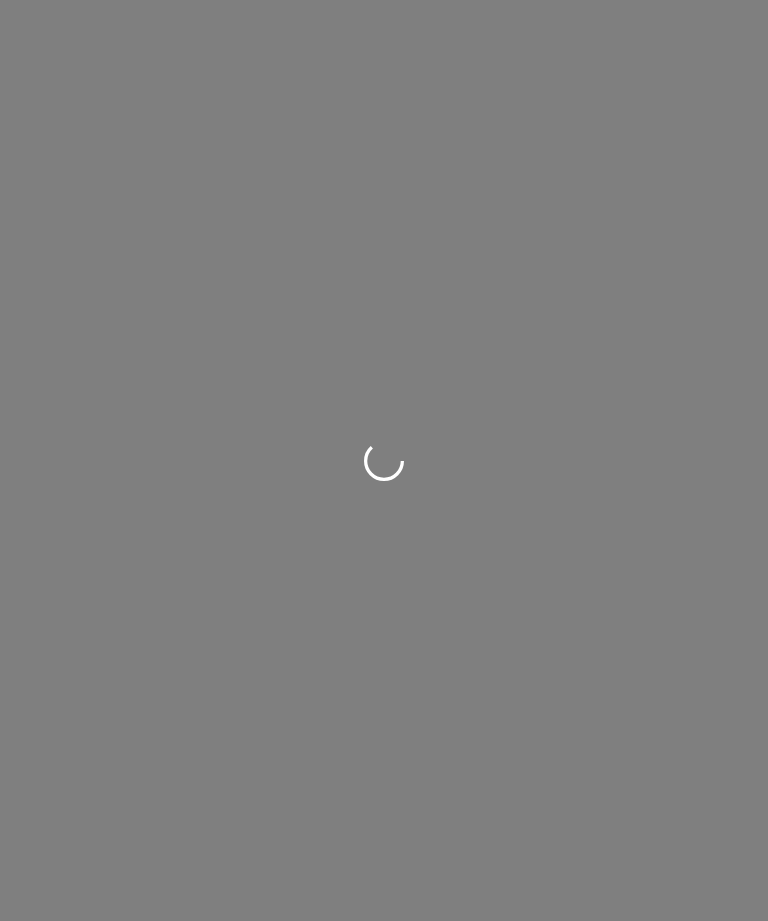 scroll, scrollTop: 0, scrollLeft: 0, axis: both 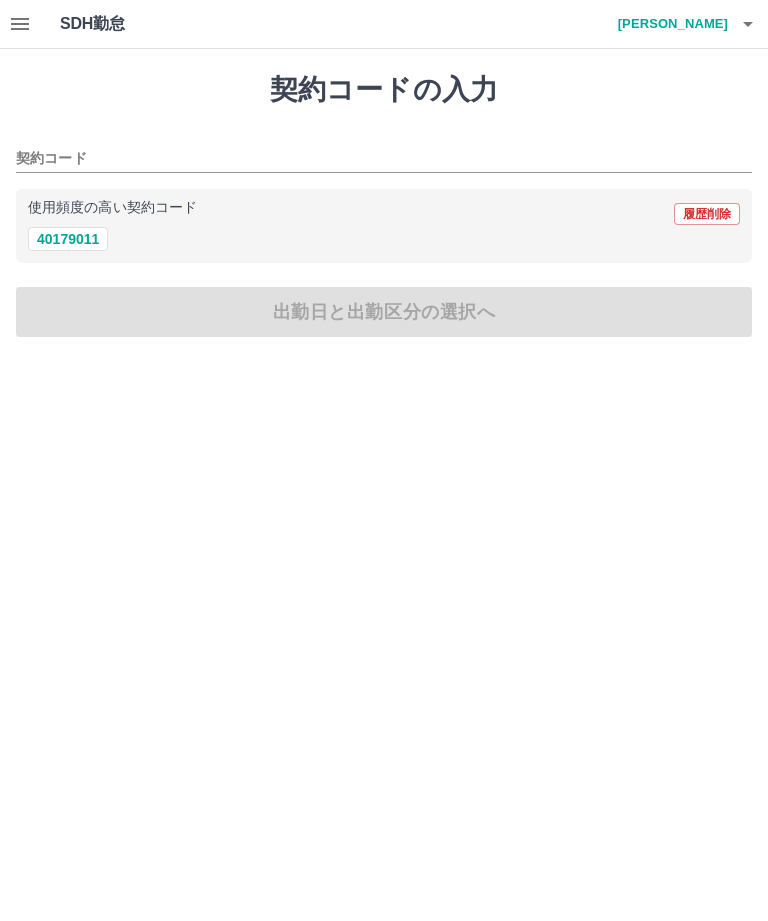 click on "40179011" at bounding box center [68, 239] 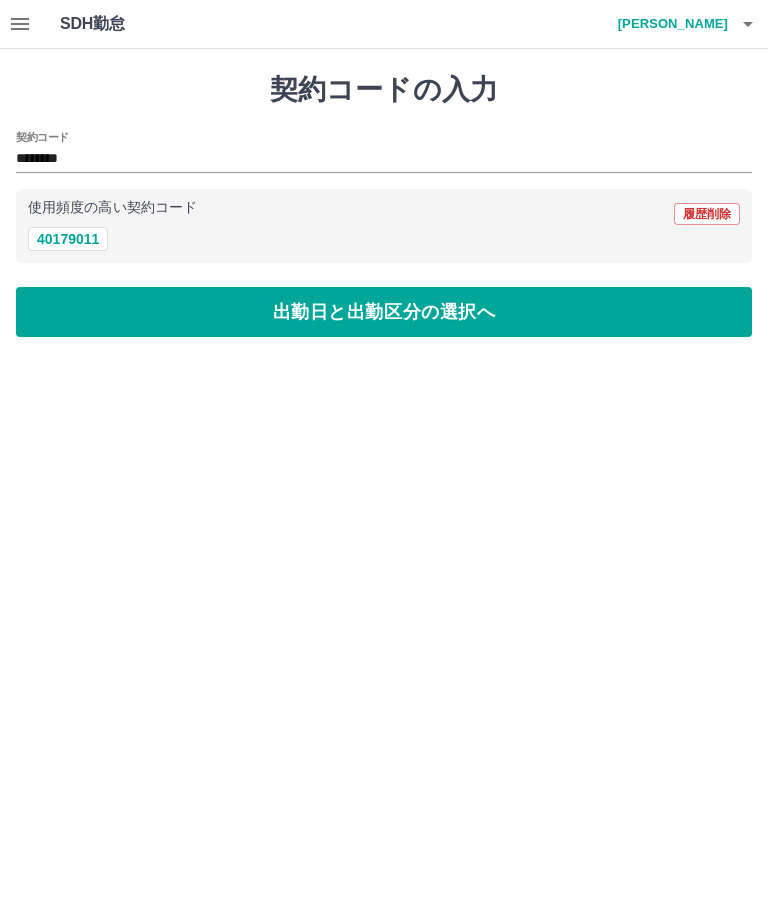 type on "********" 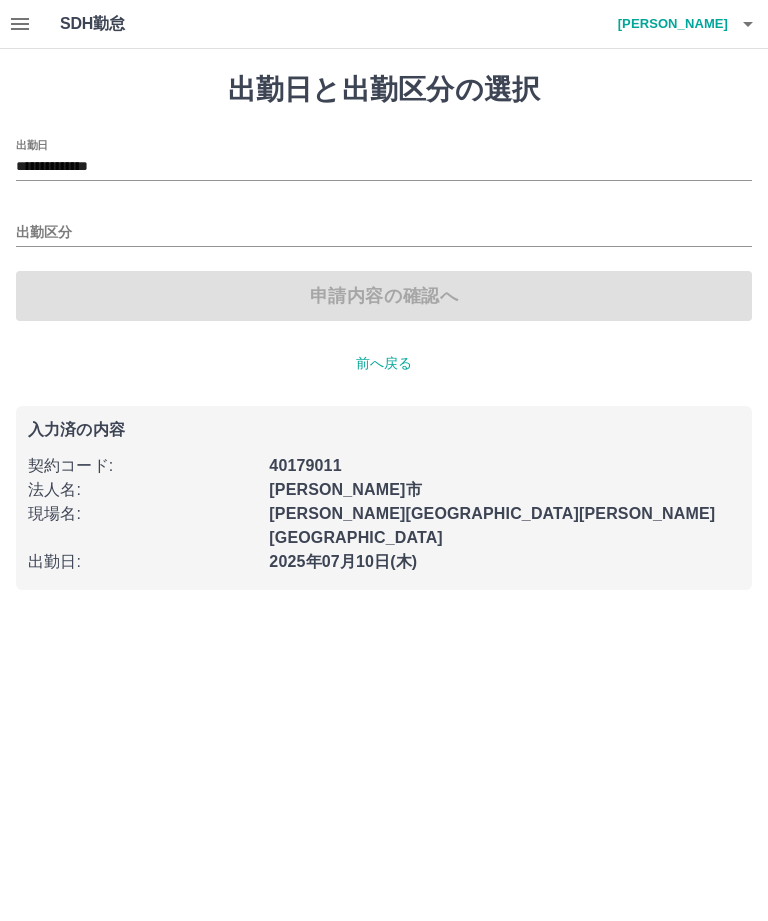 click on "出勤区分" at bounding box center [384, 233] 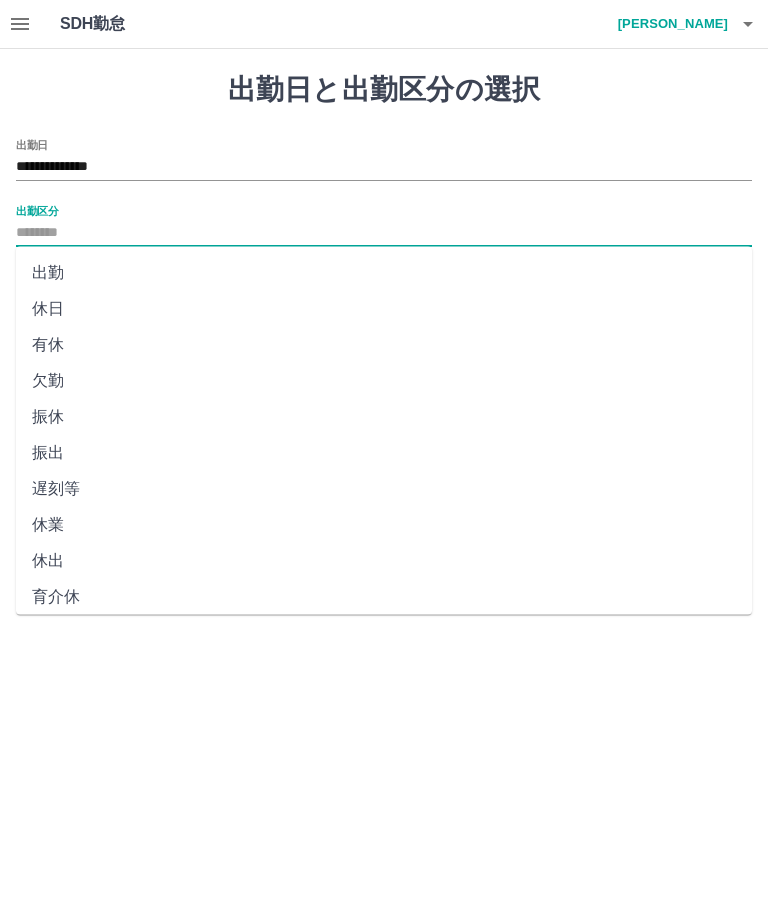 click on "出勤" at bounding box center (384, 273) 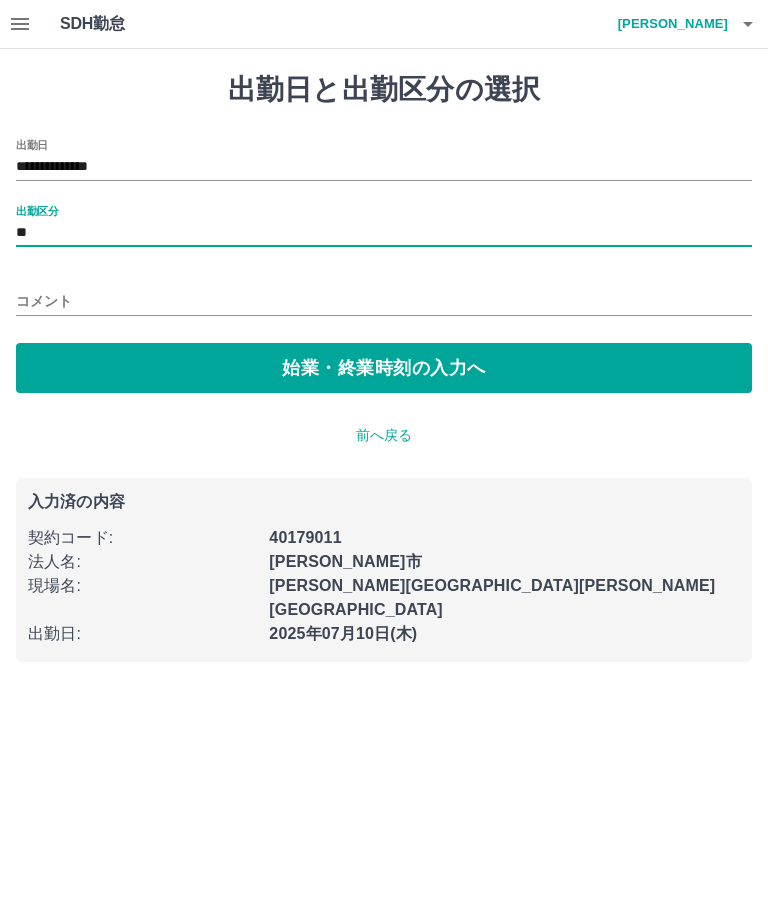 click on "コメント" at bounding box center [384, 301] 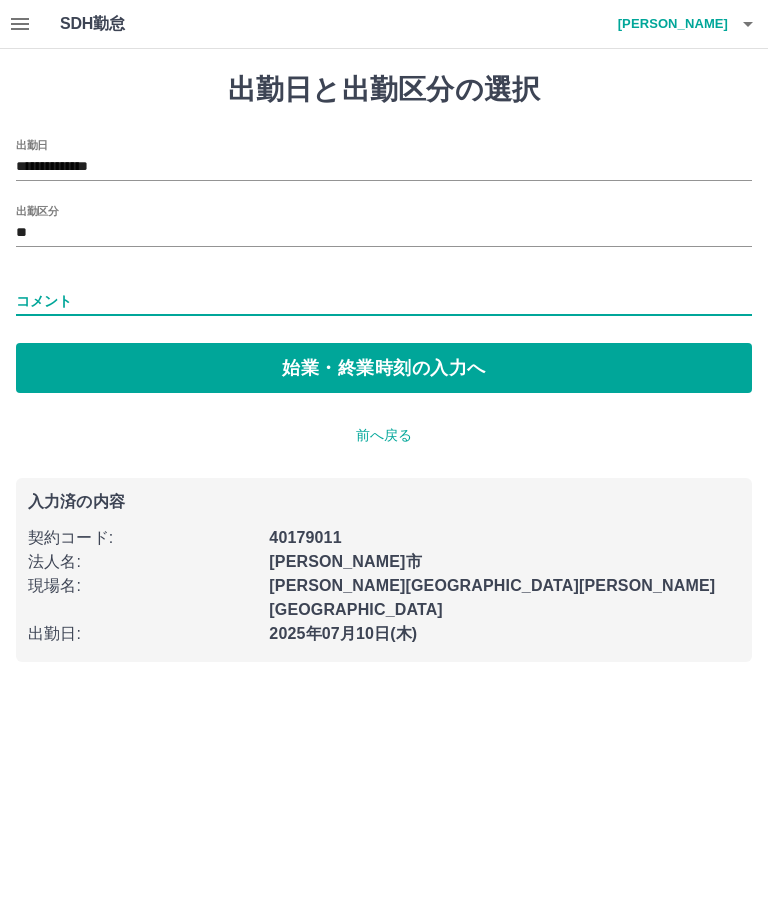 type on "*" 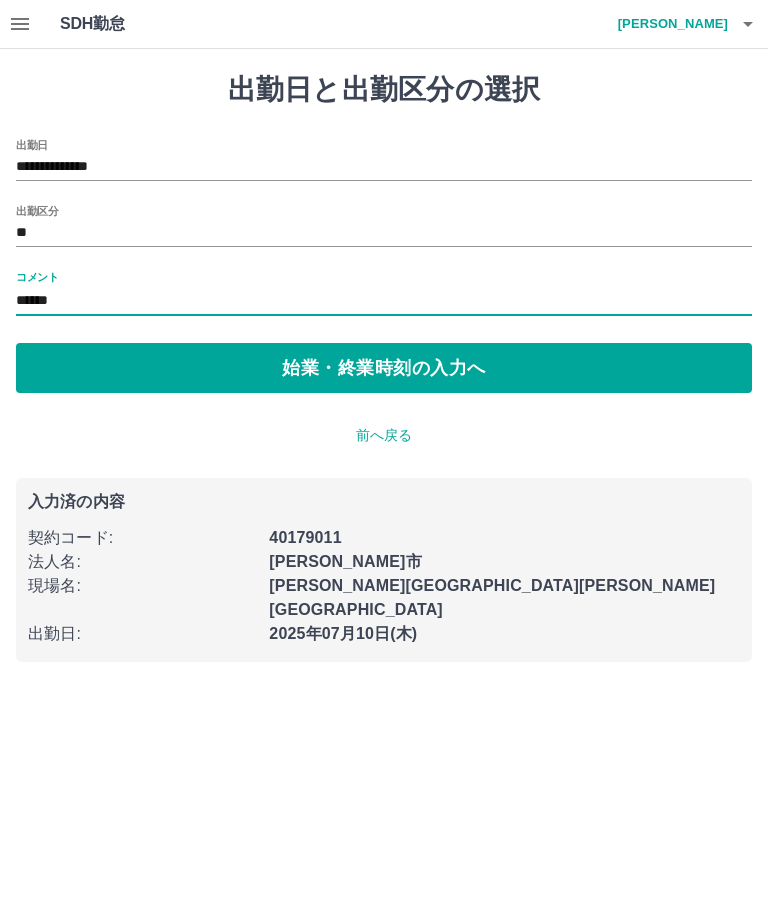 type on "******" 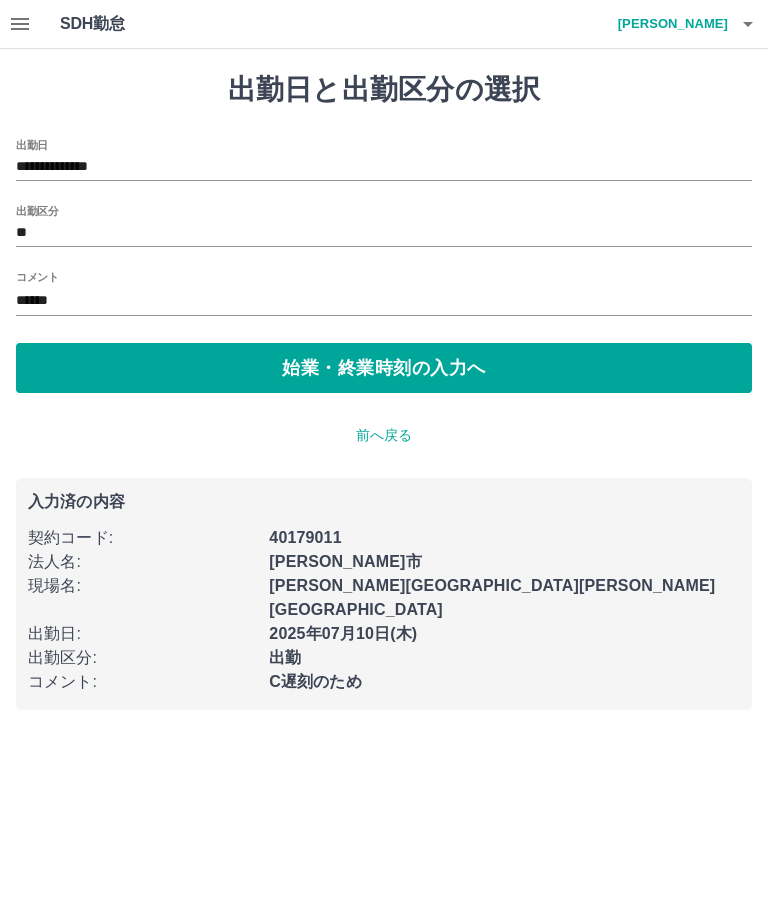 click on "******" at bounding box center [384, 301] 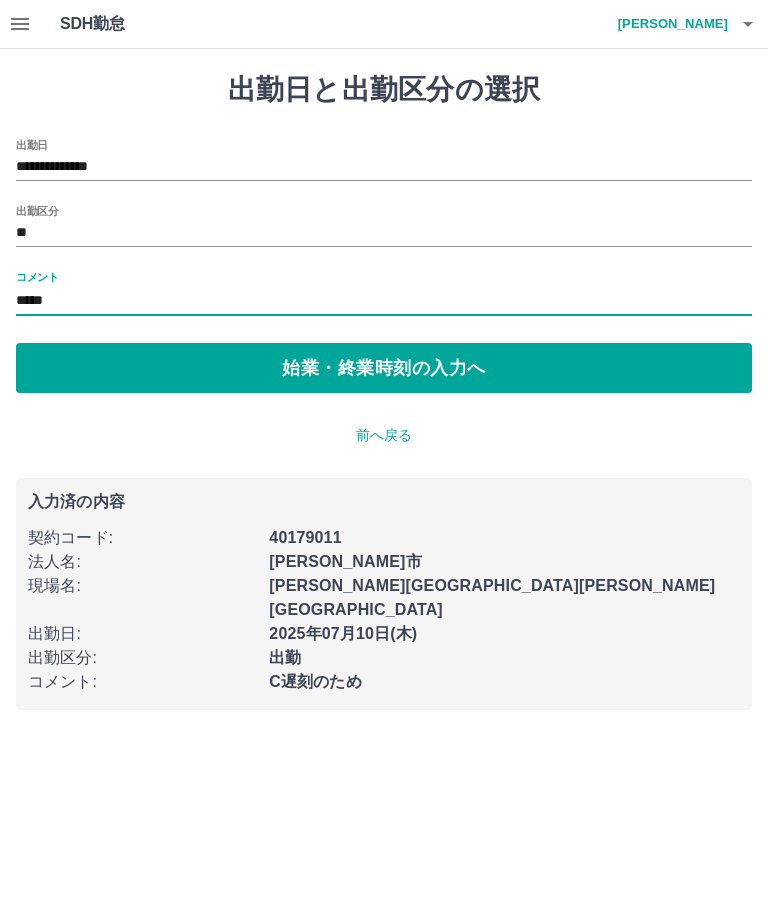 type on "*****" 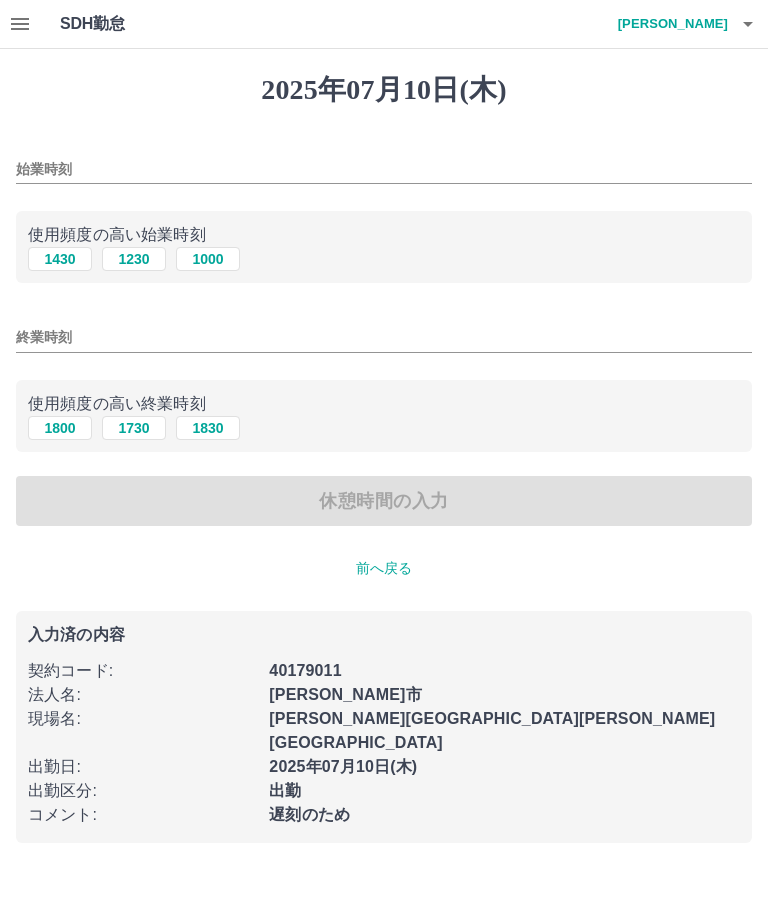 click on "始業時刻" at bounding box center [384, 169] 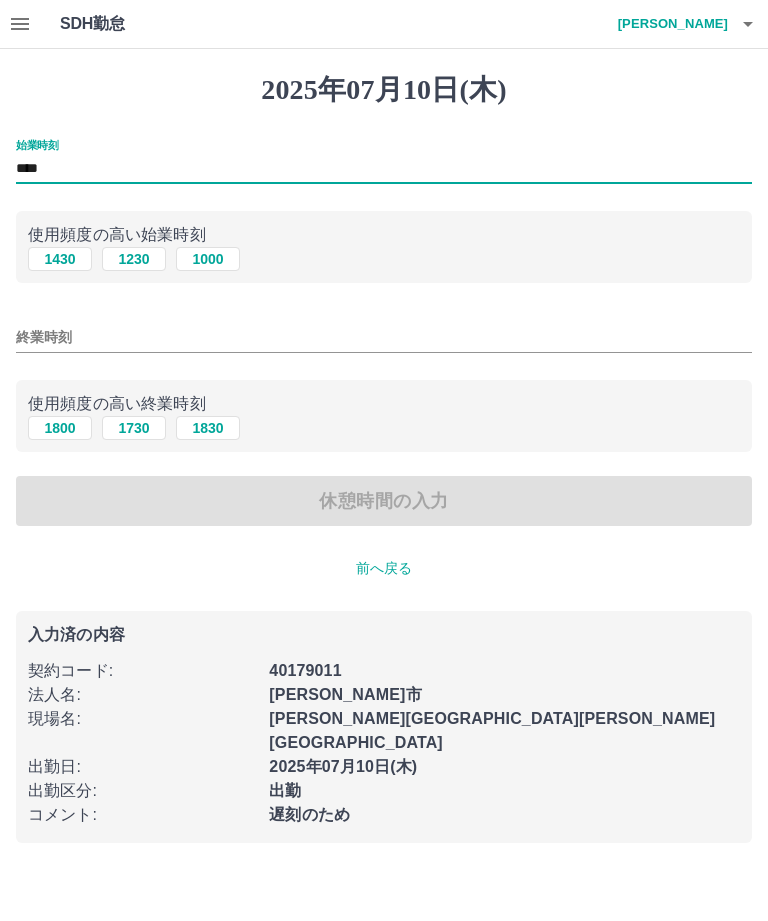 type on "****" 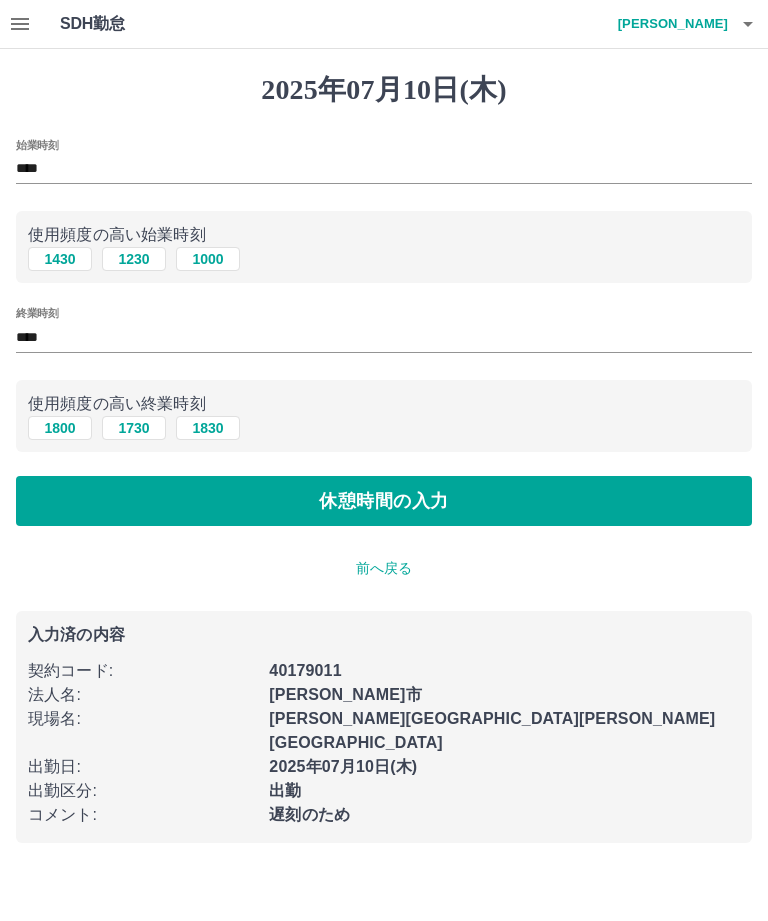 click on "休憩時間の入力" at bounding box center (384, 501) 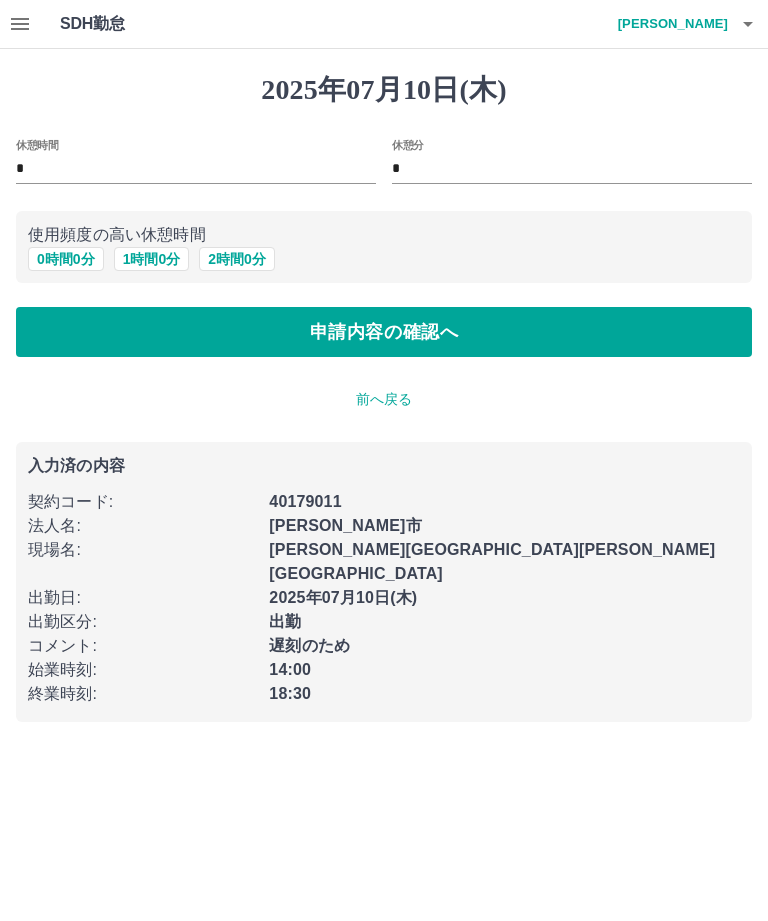 click on "申請内容の確認へ" at bounding box center (384, 332) 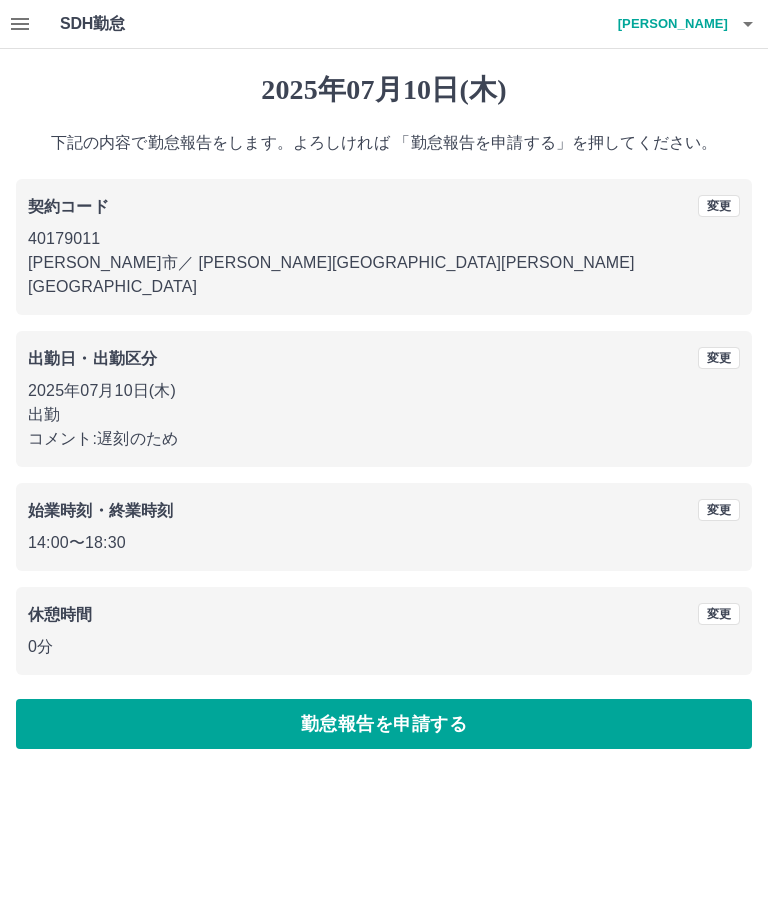 click on "勤怠報告を申請する" at bounding box center (384, 724) 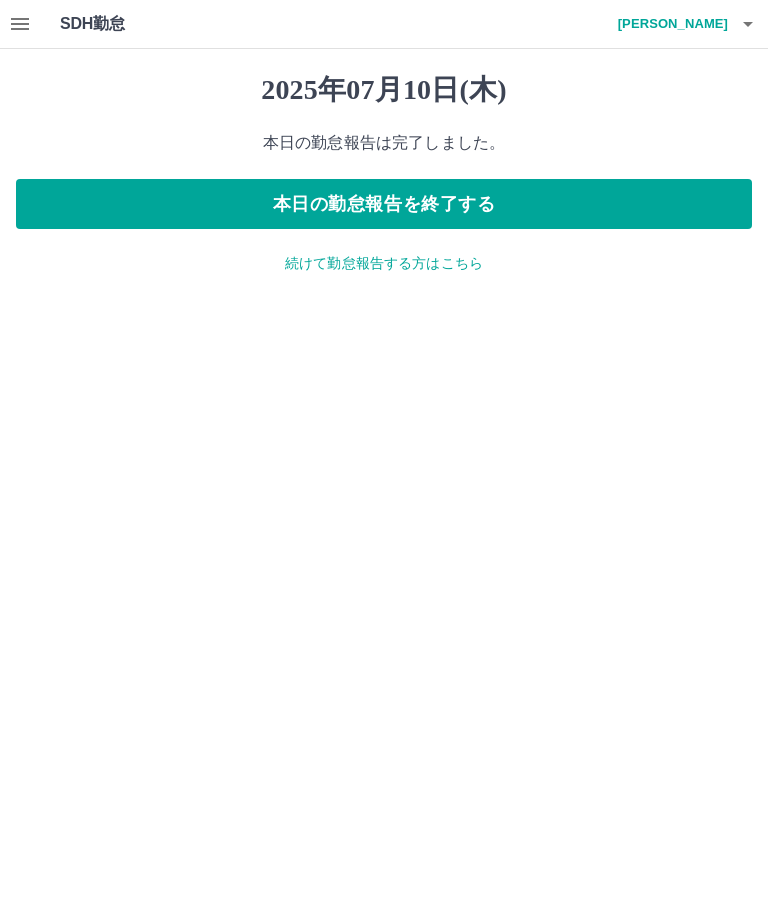 click on "本日の勤怠報告を終了する" at bounding box center [384, 204] 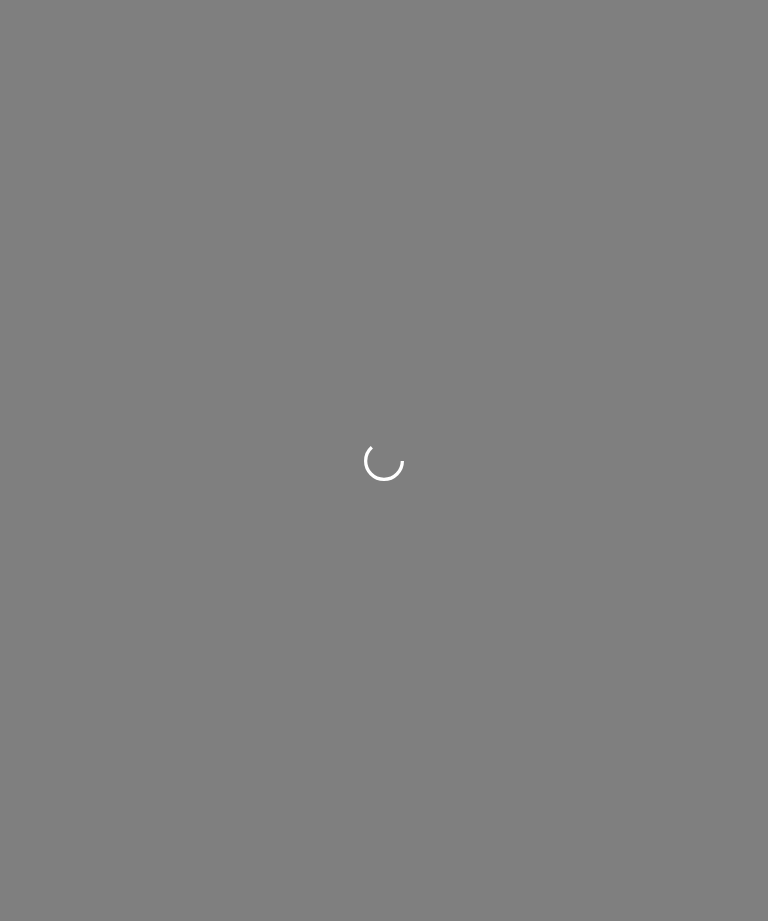 scroll, scrollTop: 0, scrollLeft: 0, axis: both 